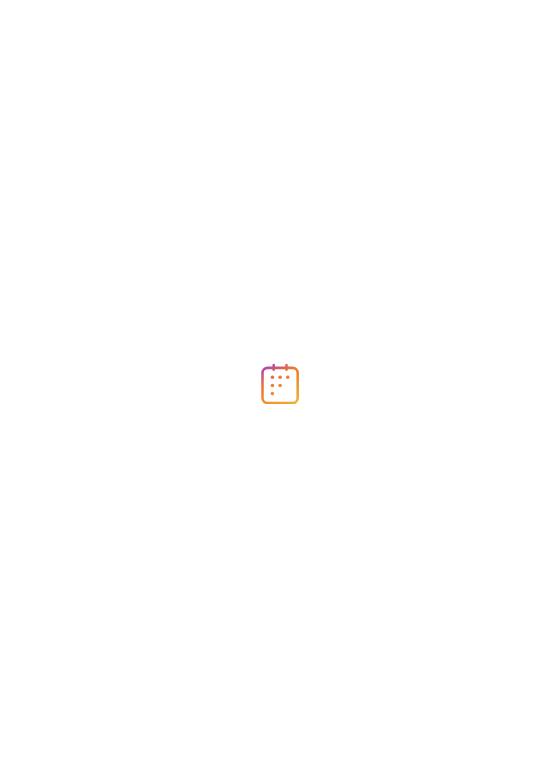 scroll, scrollTop: 0, scrollLeft: 0, axis: both 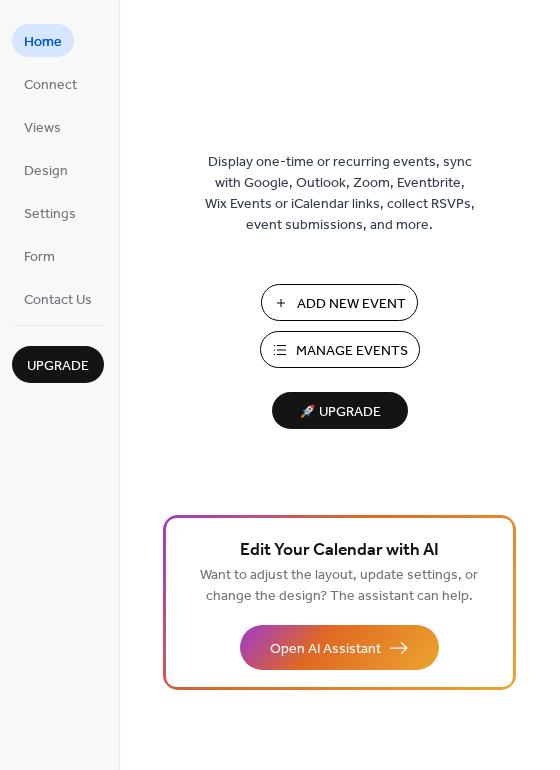 click on "Manage Events" at bounding box center (352, 351) 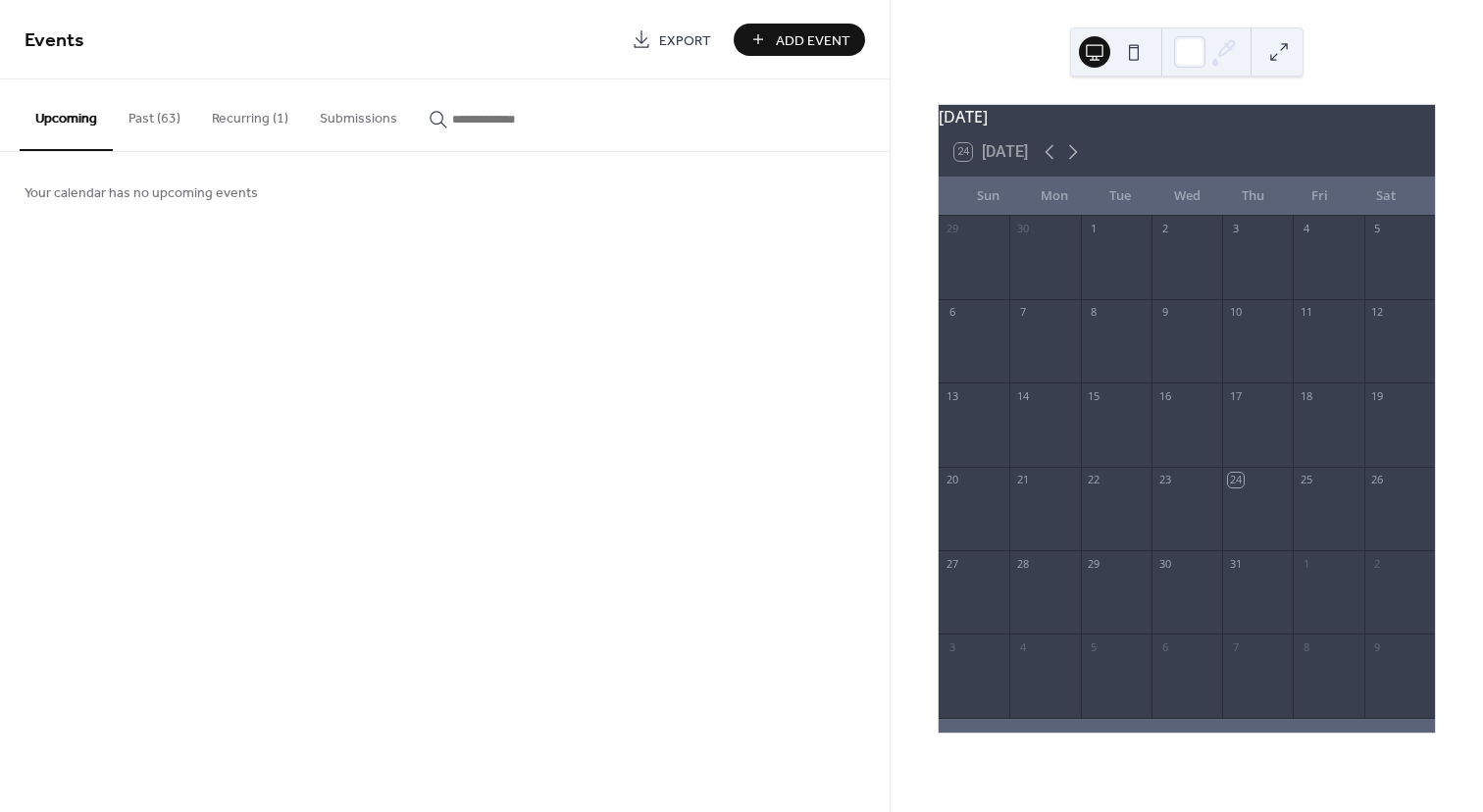 scroll, scrollTop: 0, scrollLeft: 0, axis: both 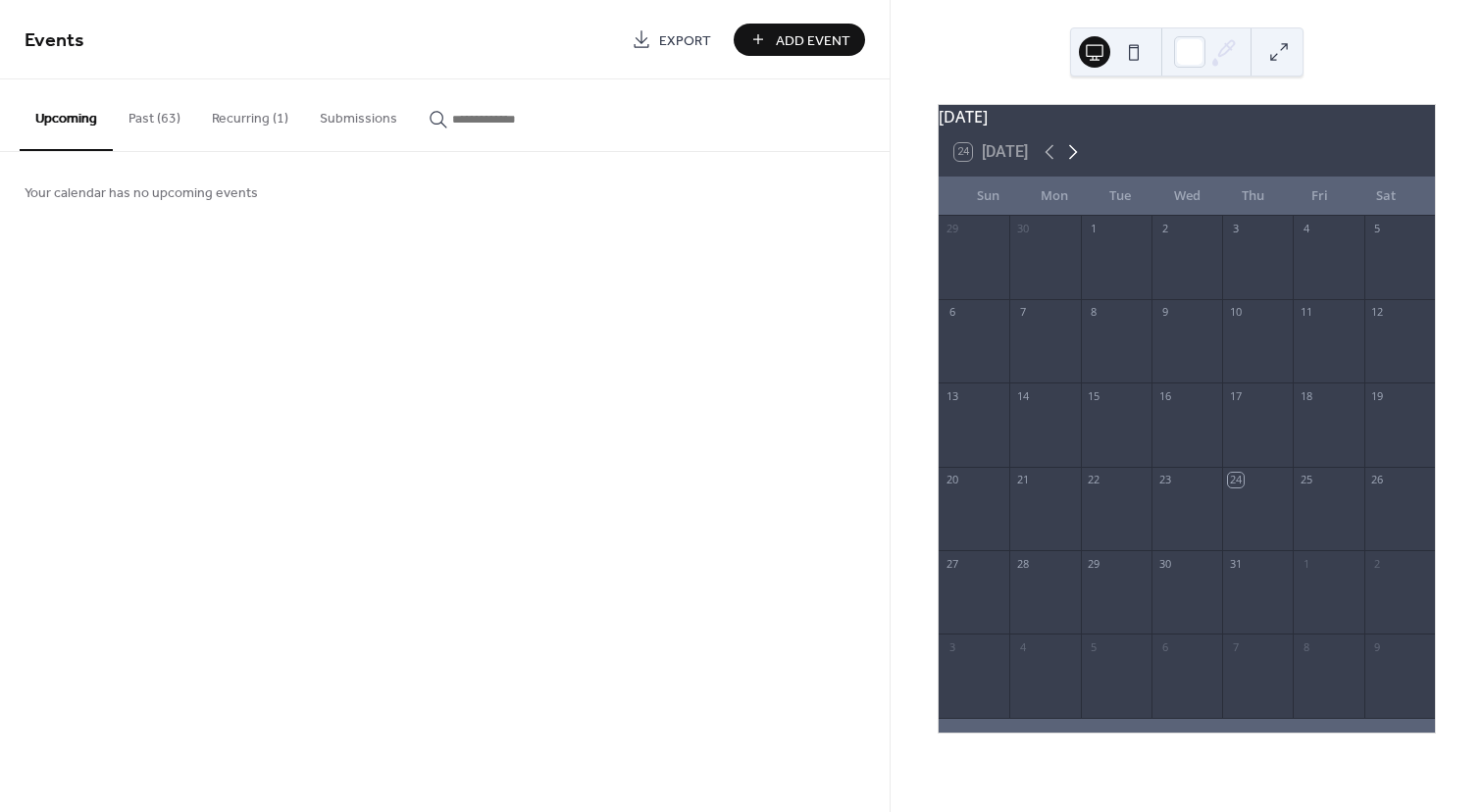 click 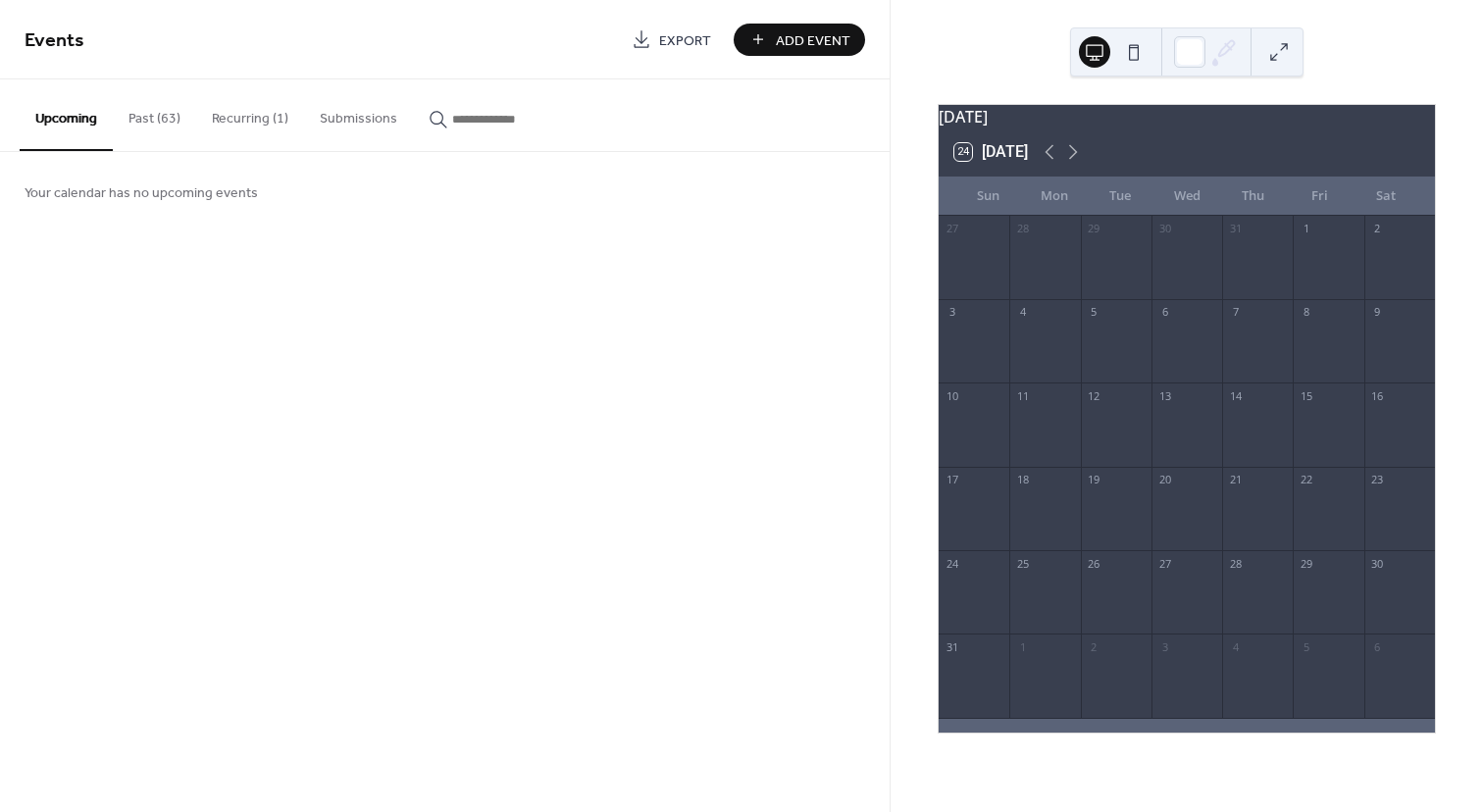 click at bounding box center [1116, 518] 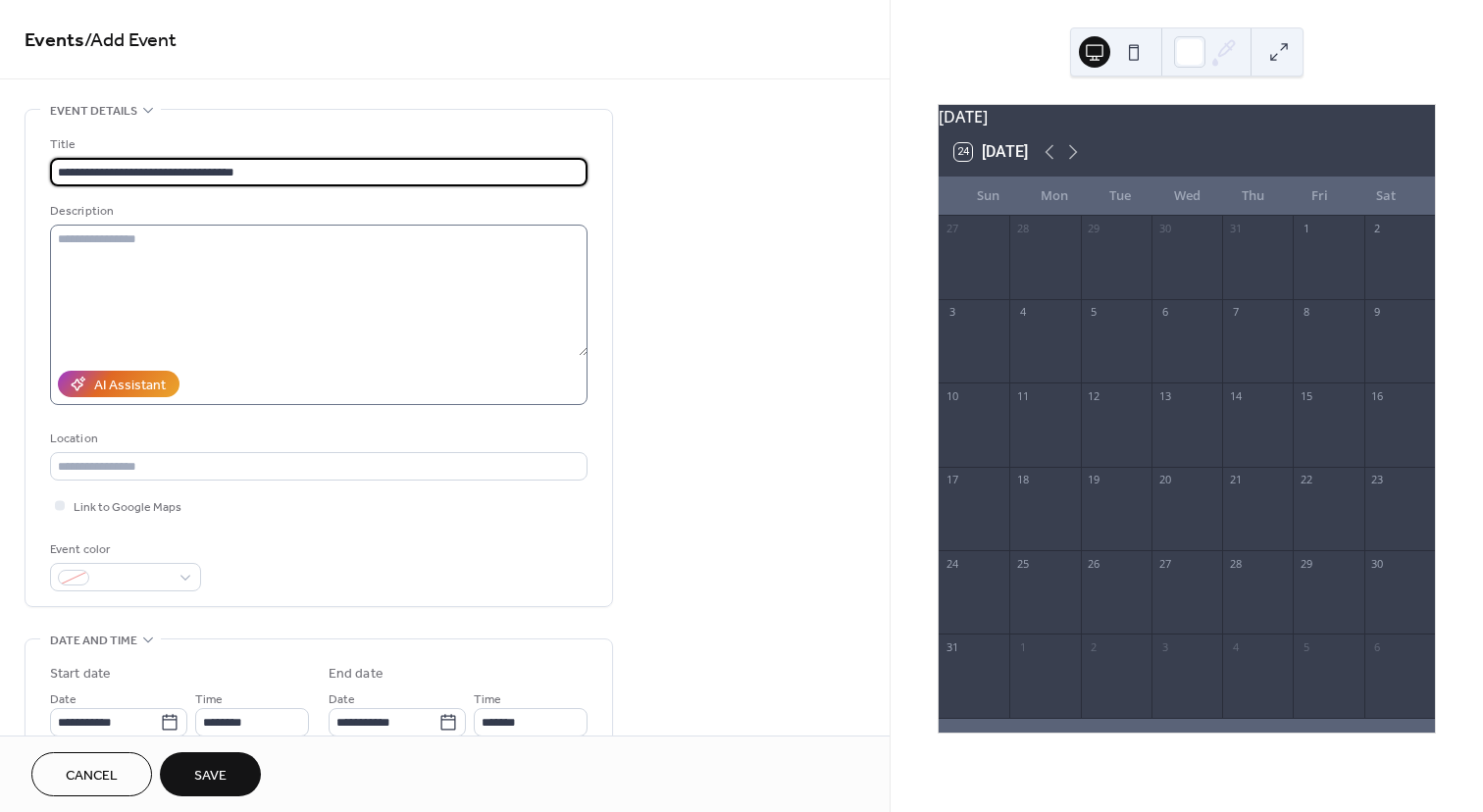 type on "**********" 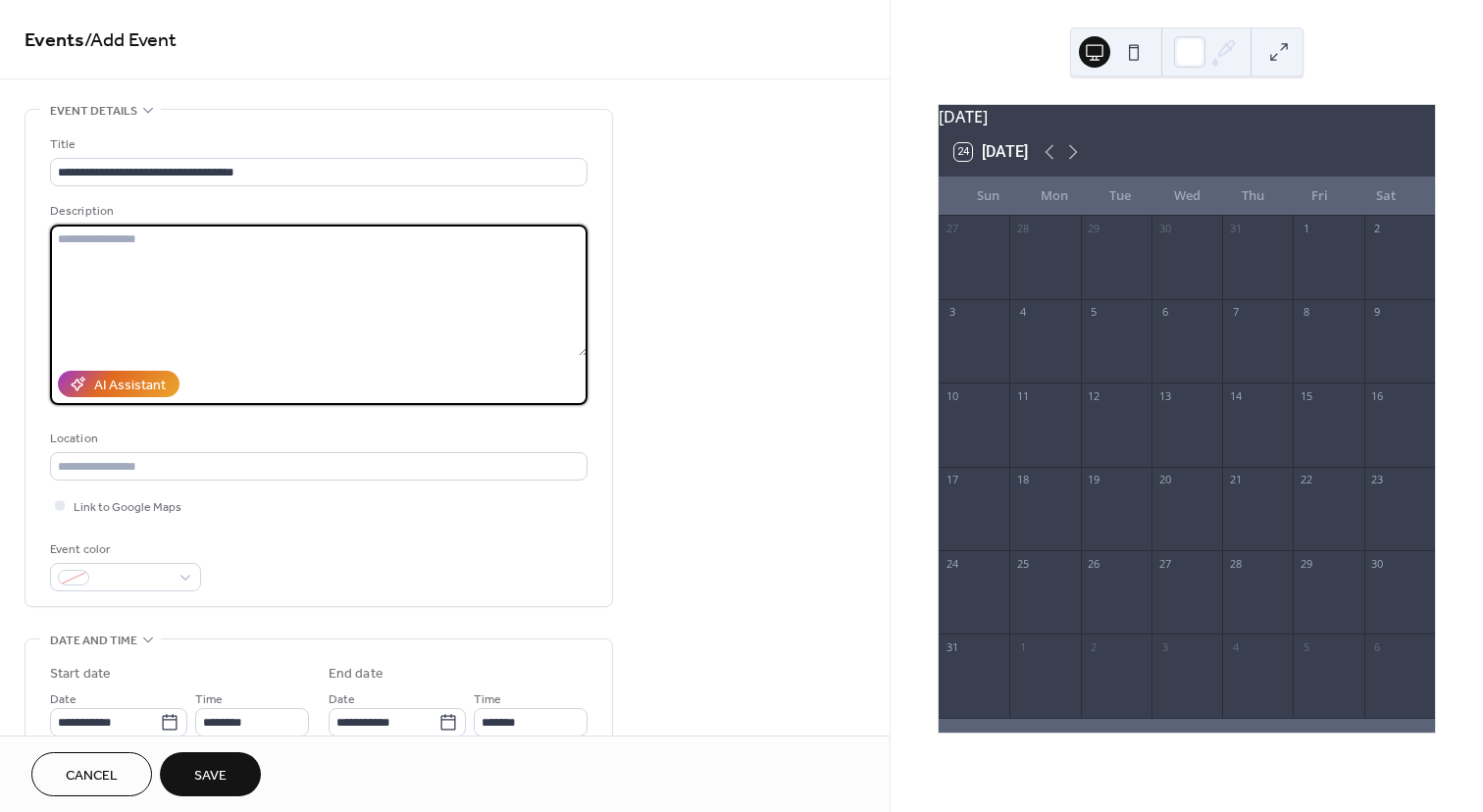 click at bounding box center (319, 290) 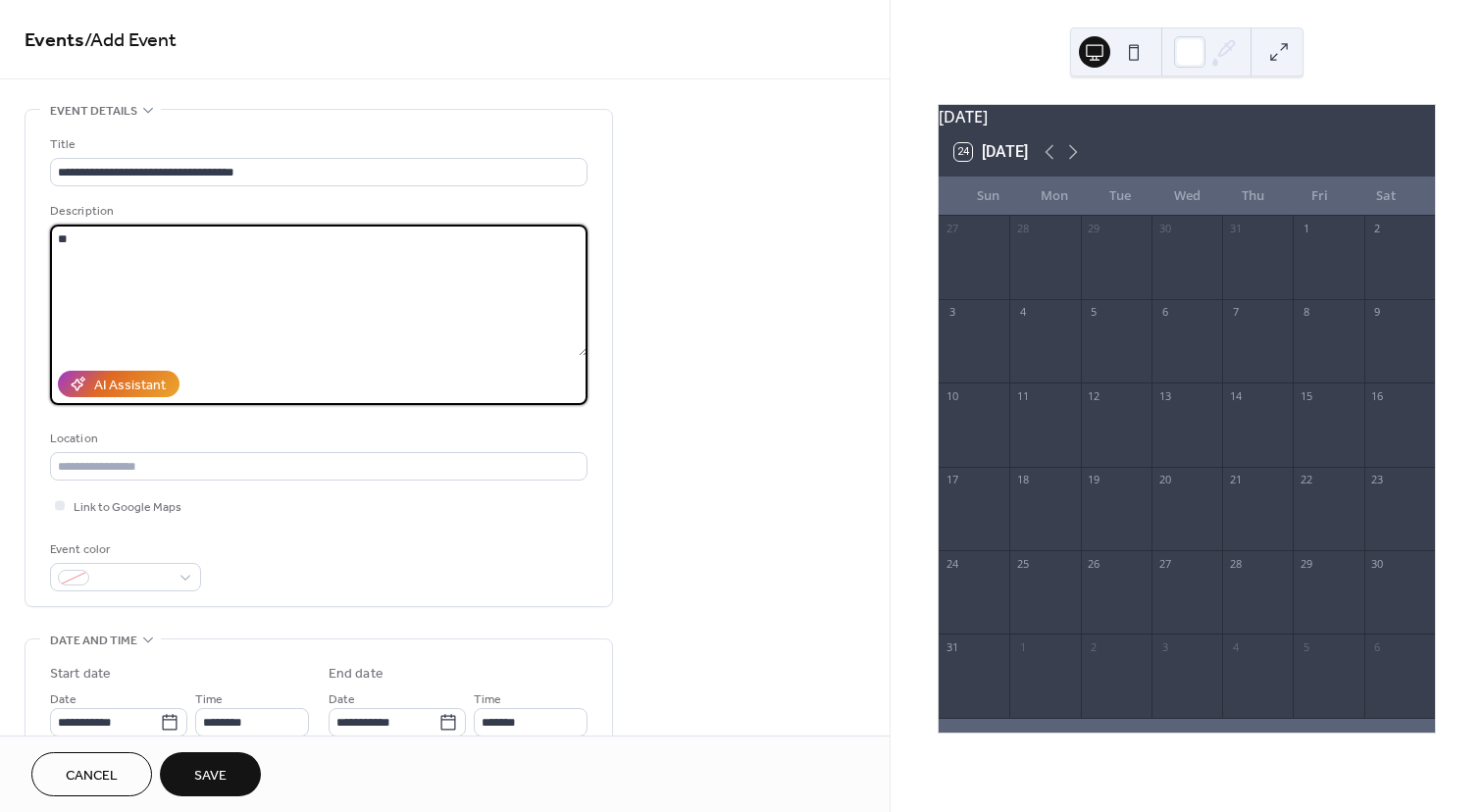 type on "*" 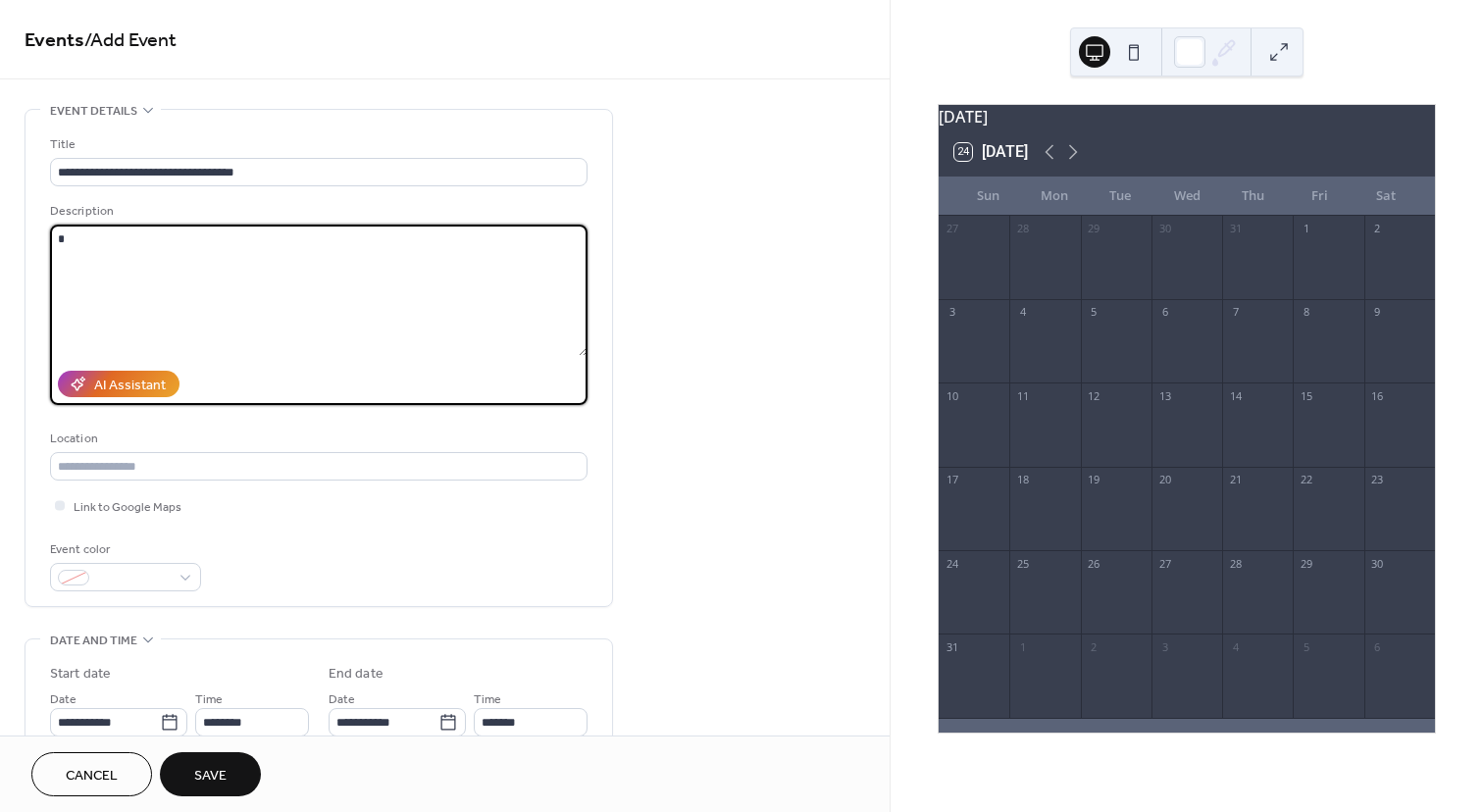 type 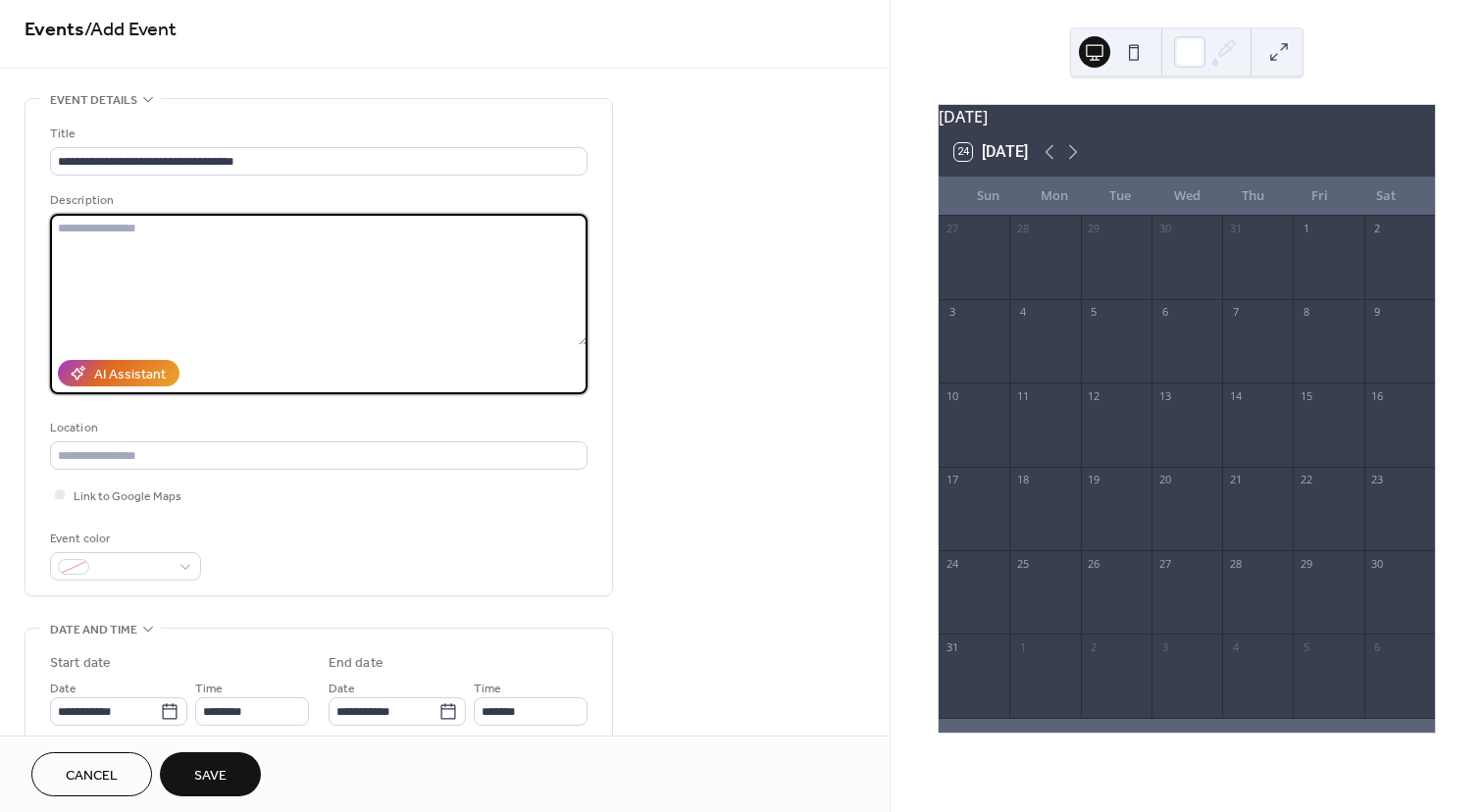 scroll, scrollTop: 13, scrollLeft: 0, axis: vertical 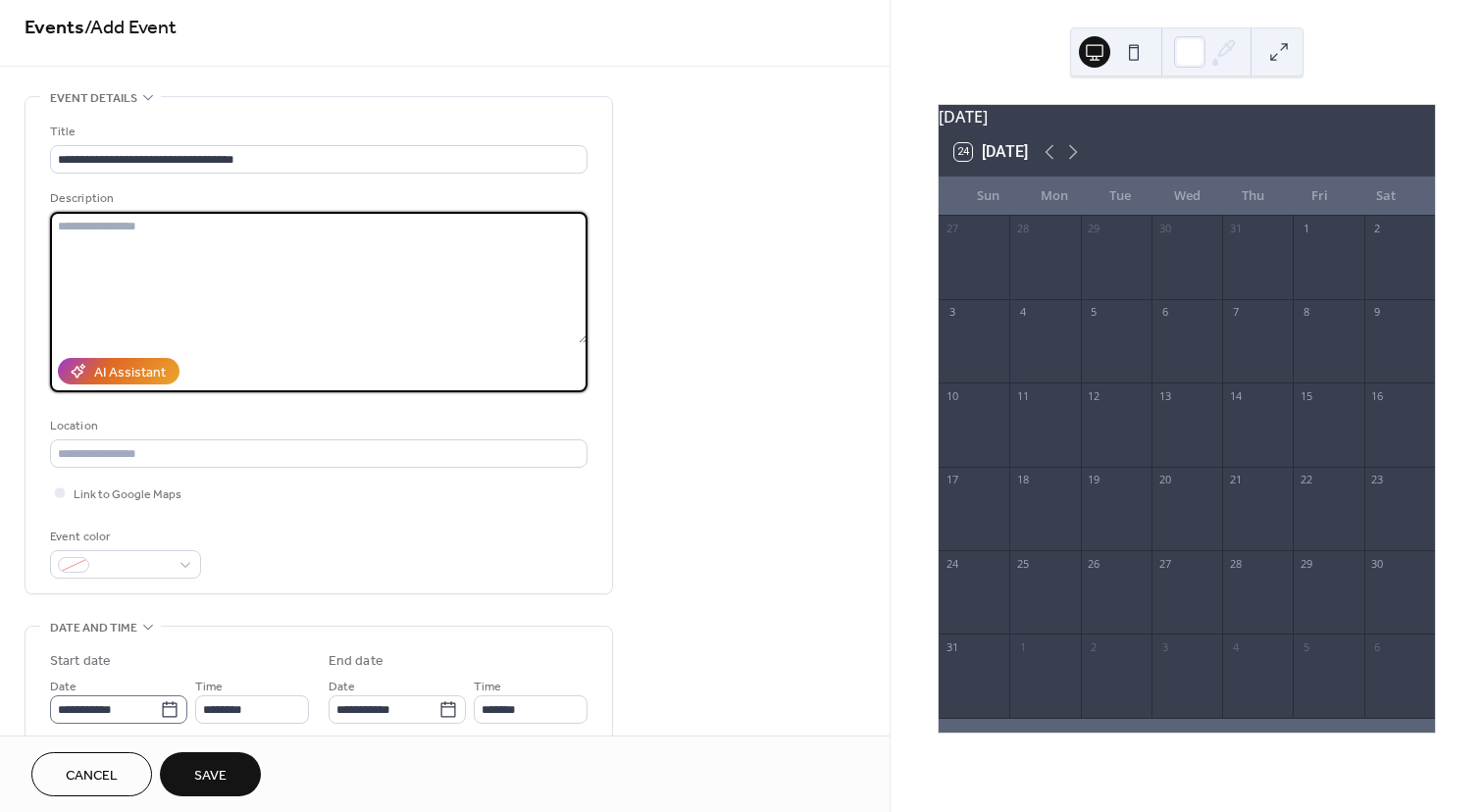 click 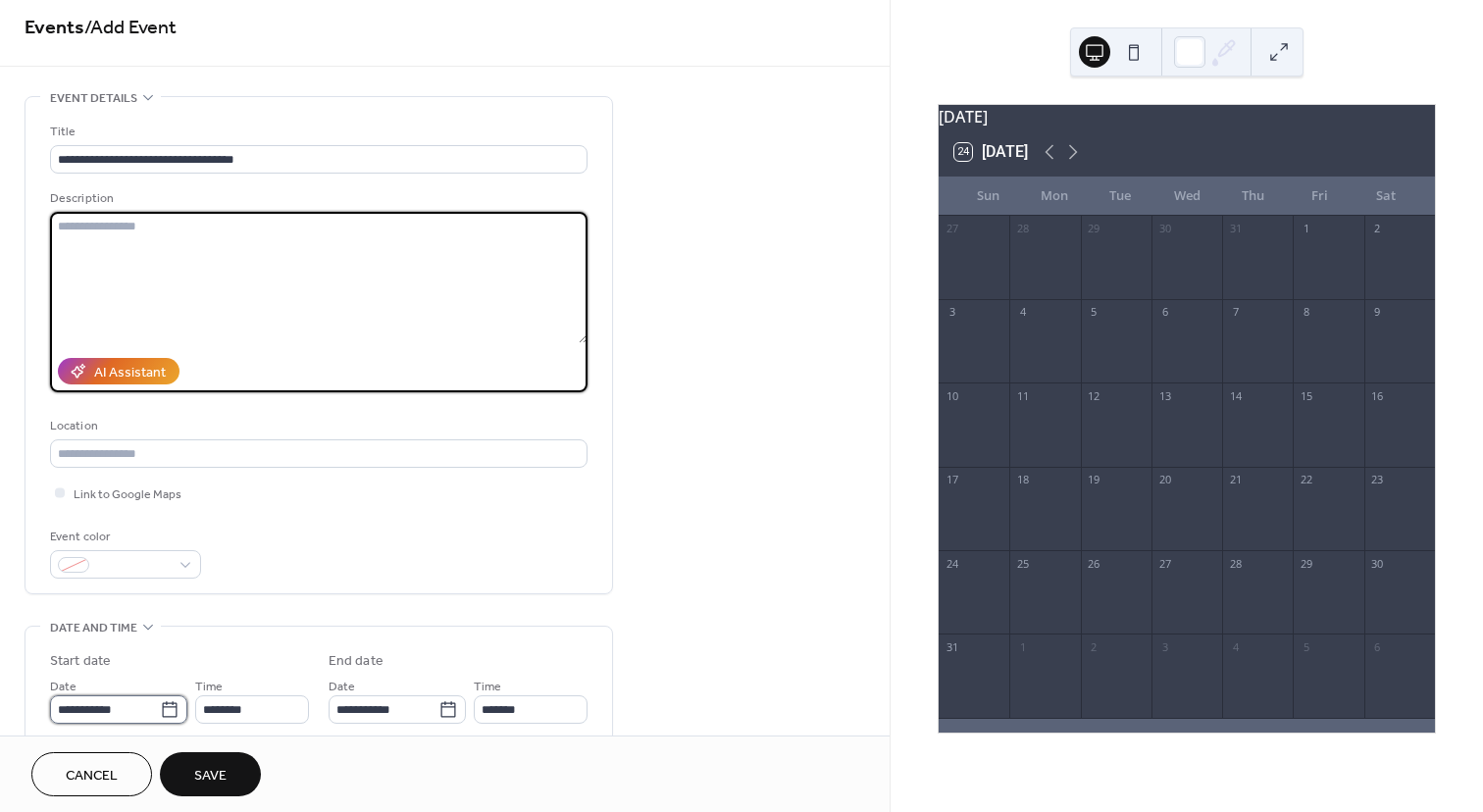 click on "**********" at bounding box center [105, 709] 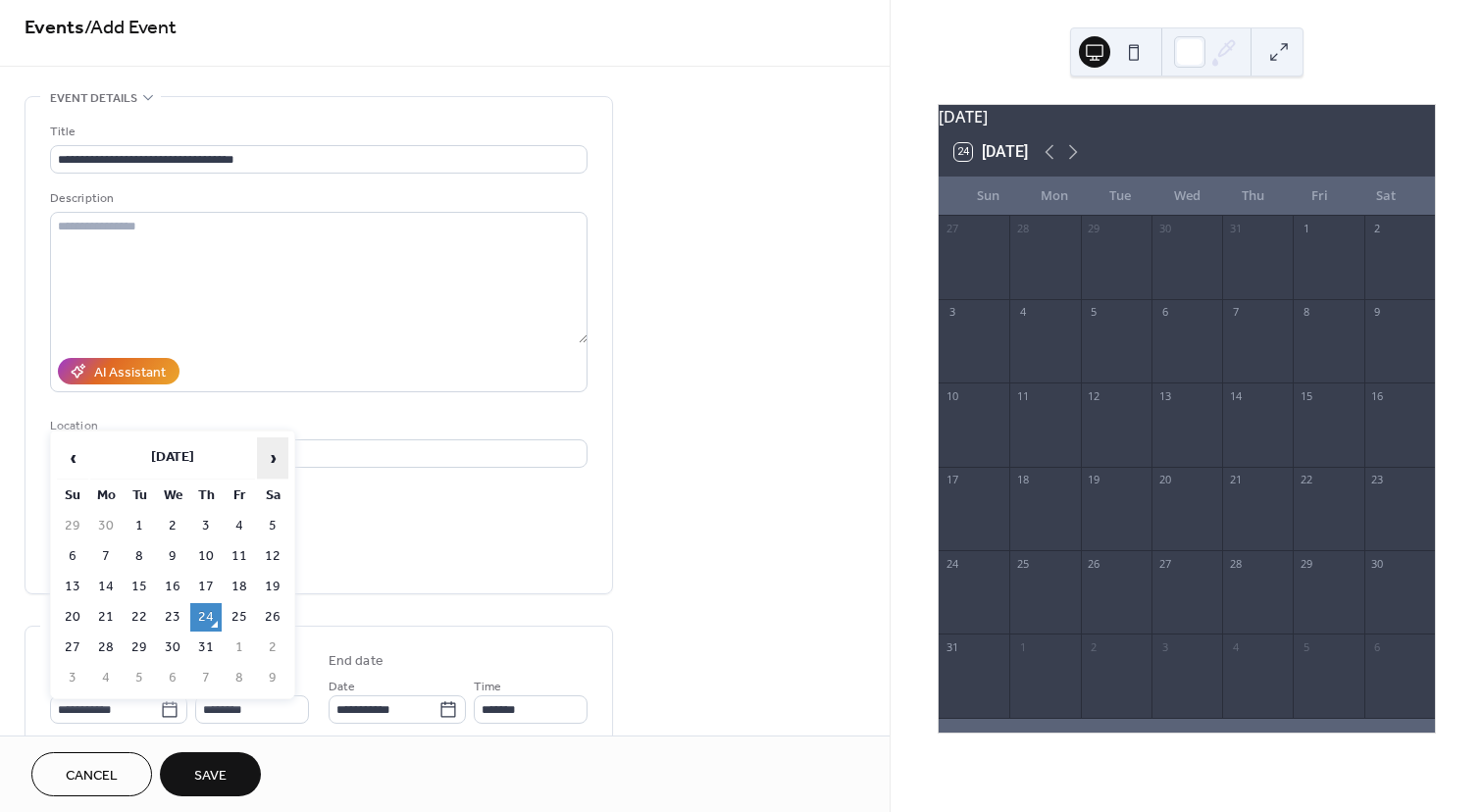 click on "›" at bounding box center [273, 458] 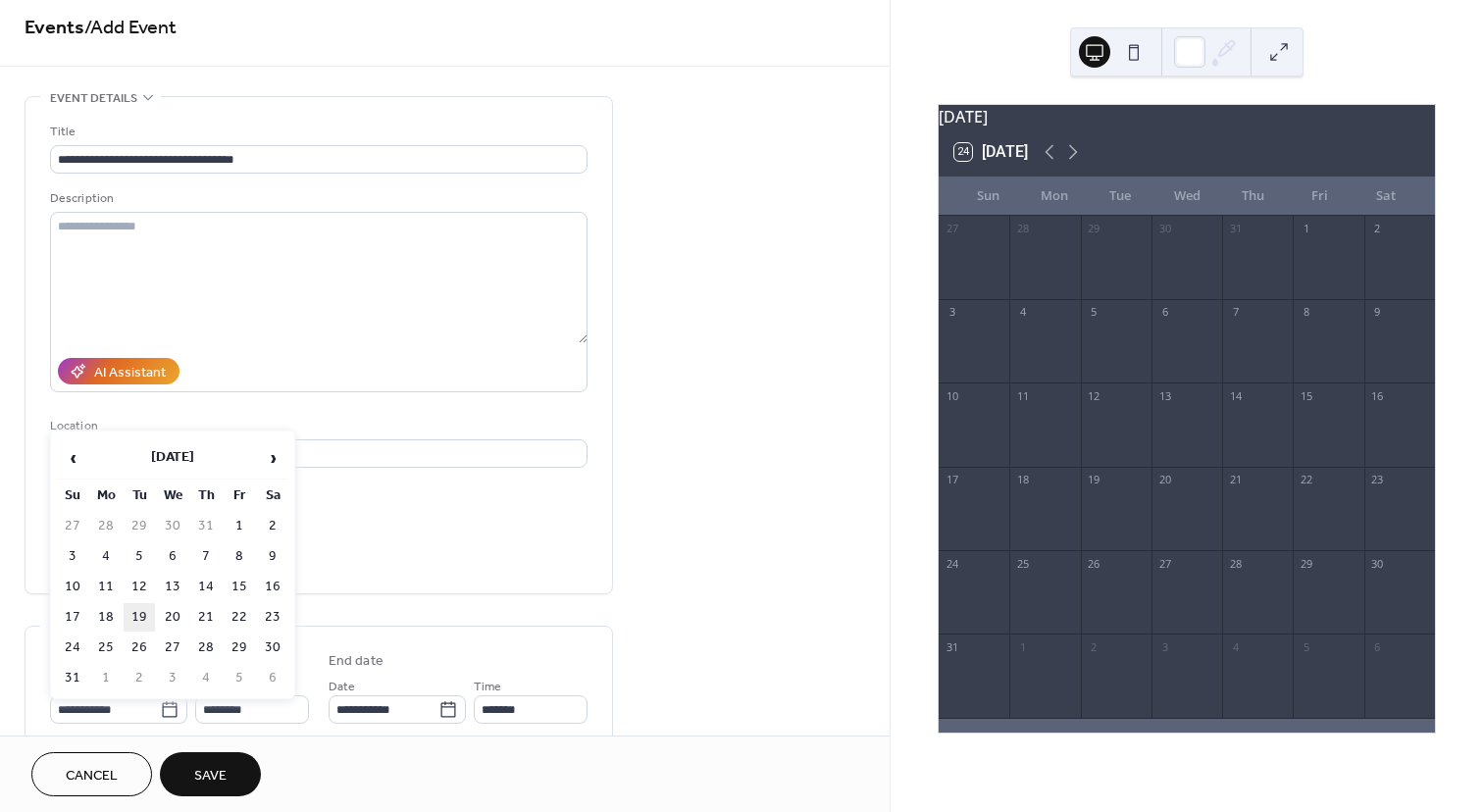 click on "19" at bounding box center (139, 617) 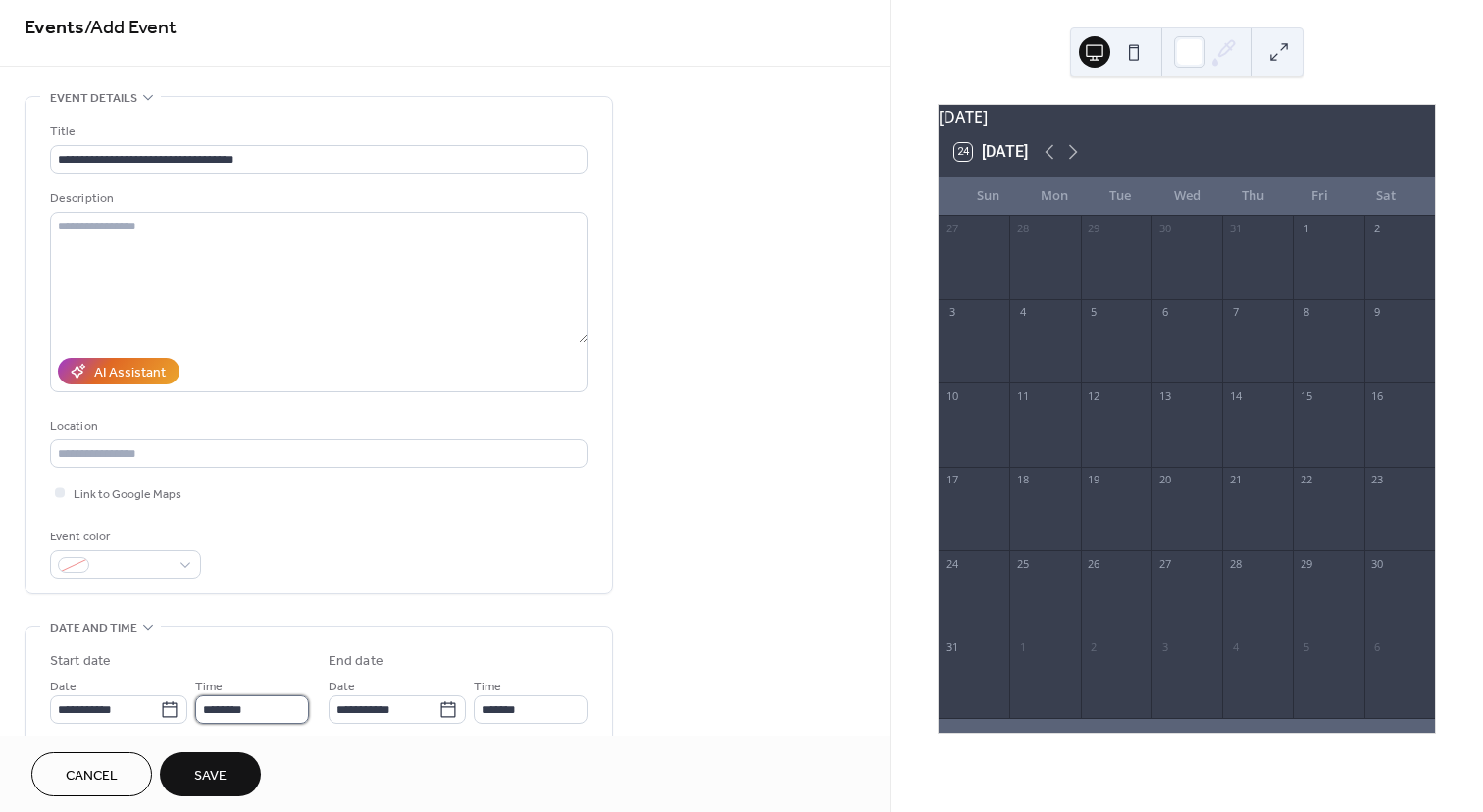 click on "********" at bounding box center [252, 709] 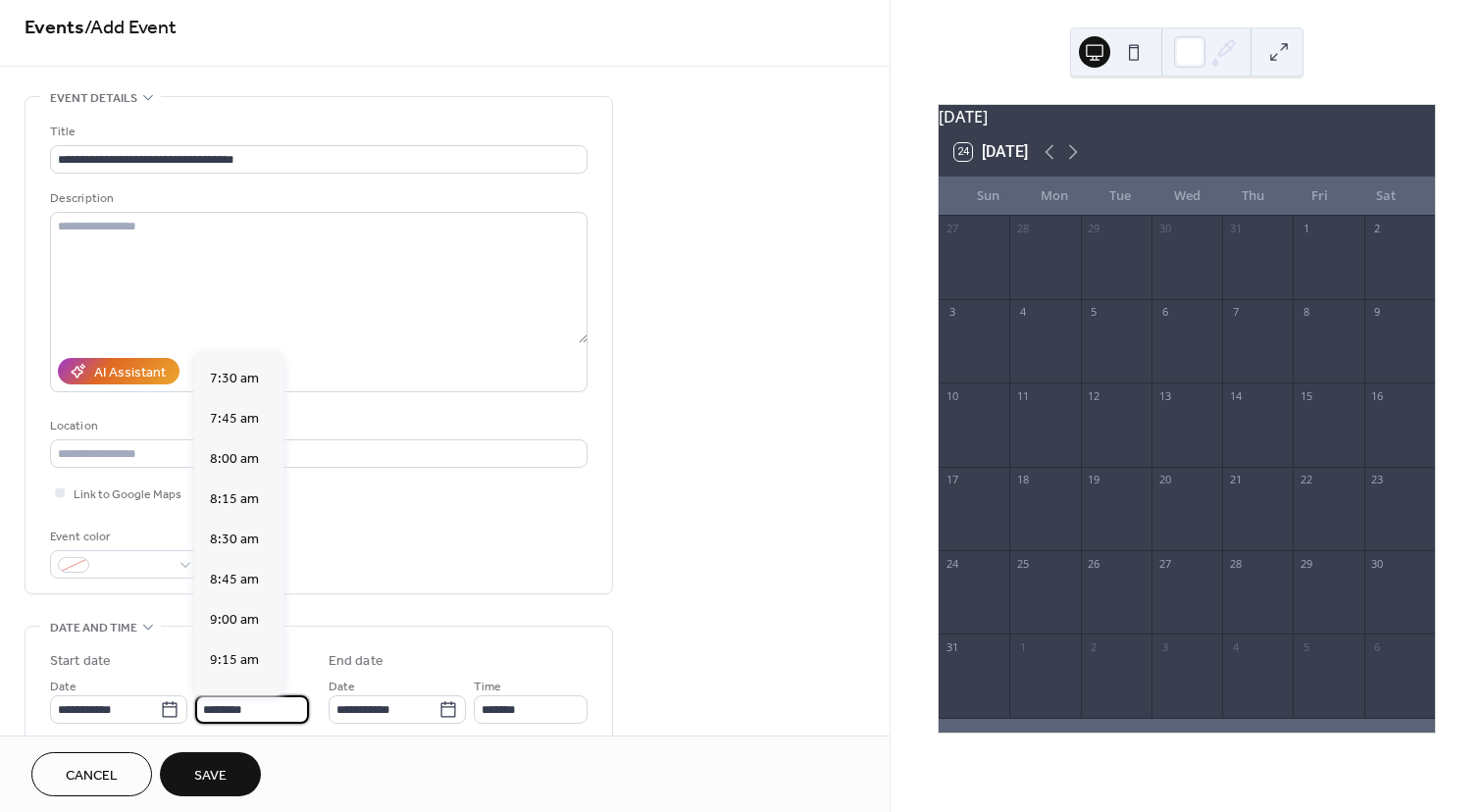 scroll, scrollTop: 1195, scrollLeft: 0, axis: vertical 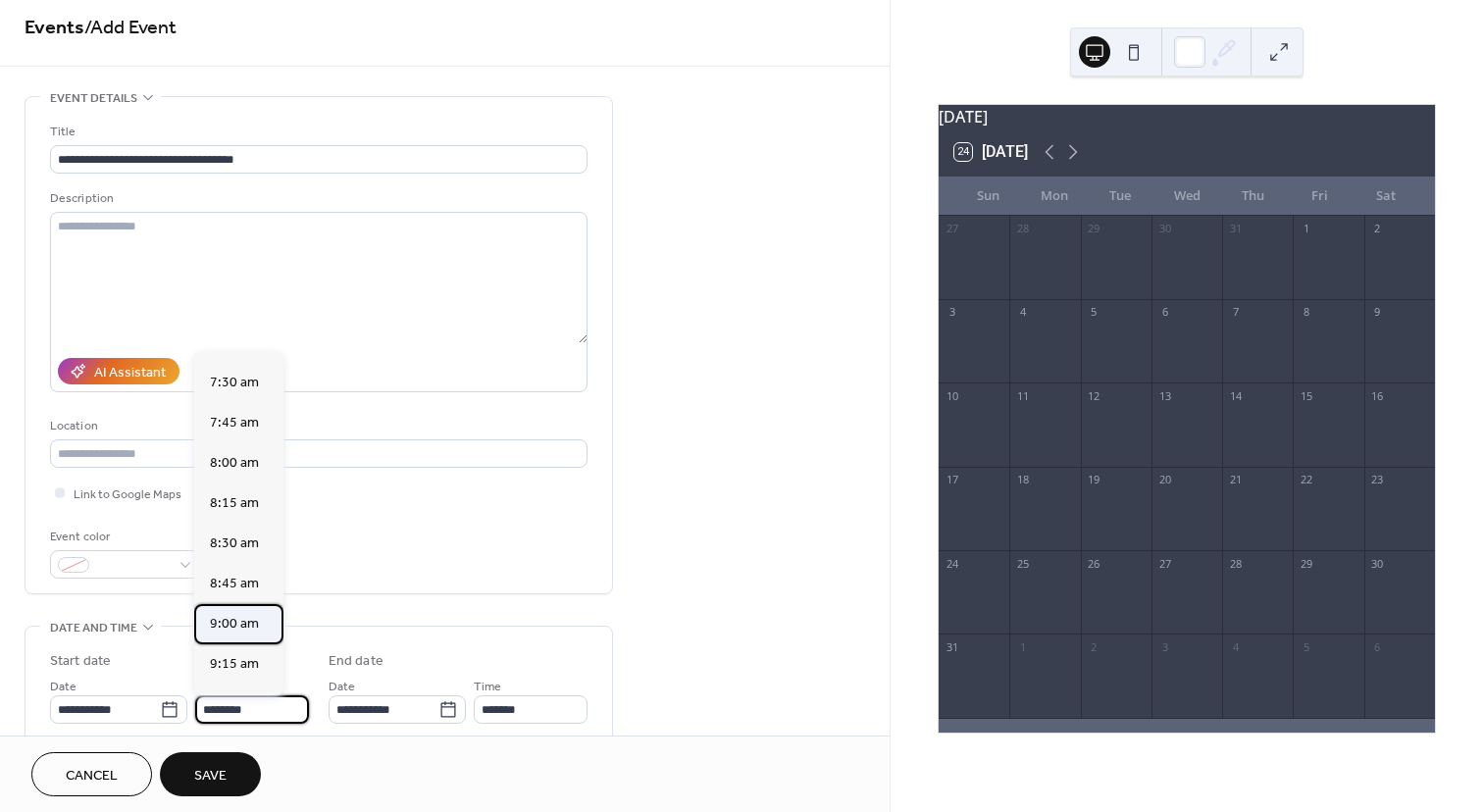 click on "9:00 am" at bounding box center [234, 624] 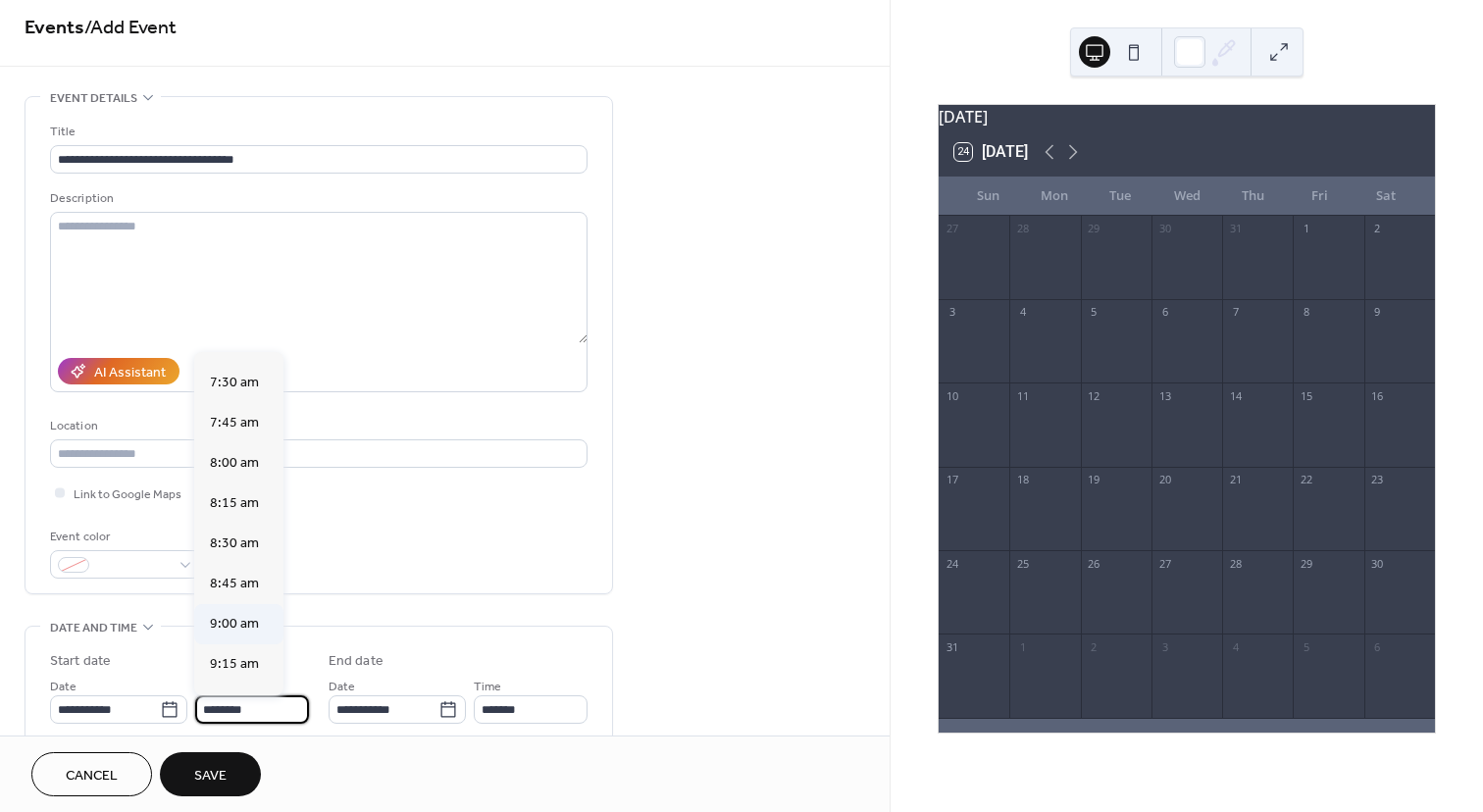 type on "*******" 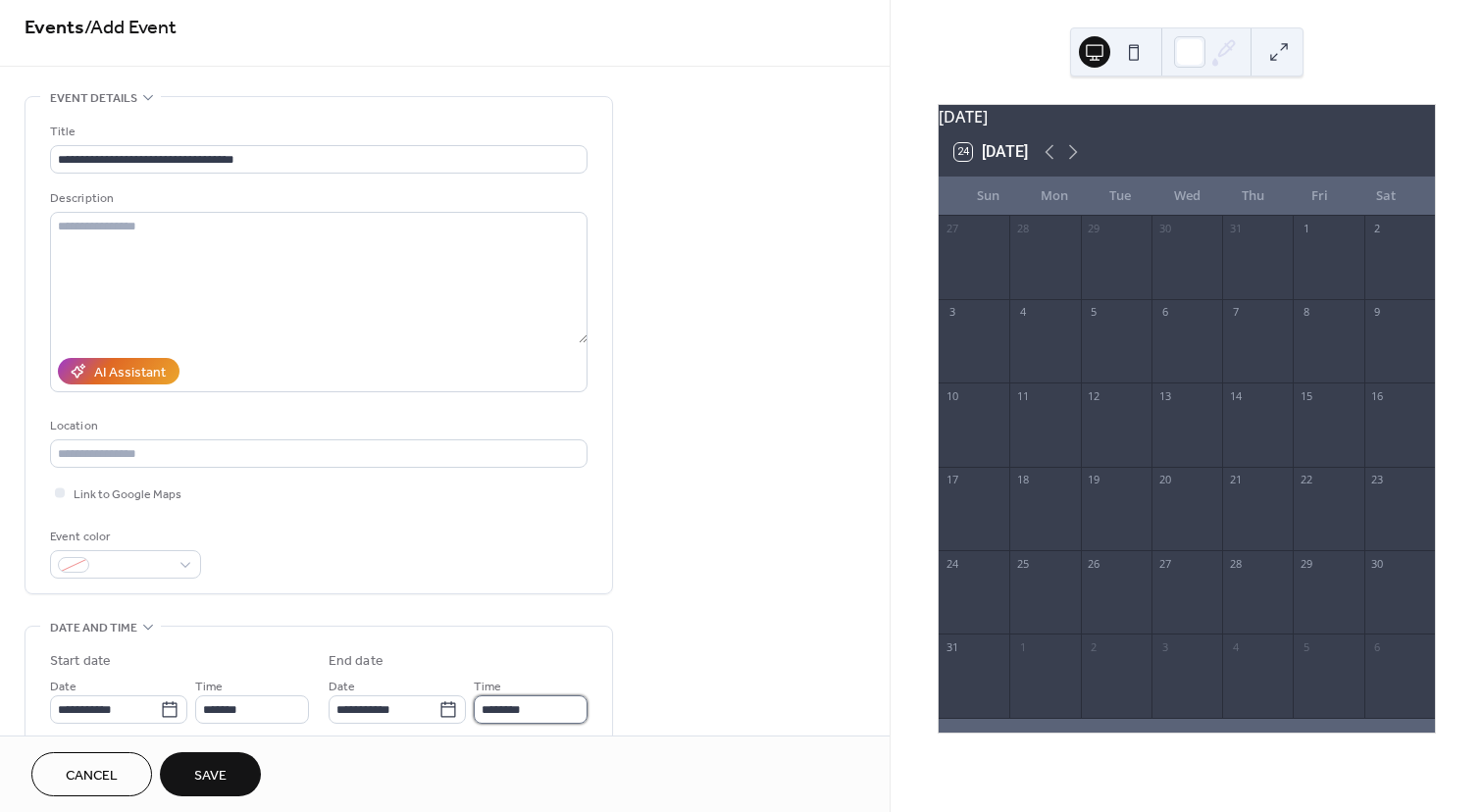 click on "********" at bounding box center (531, 709) 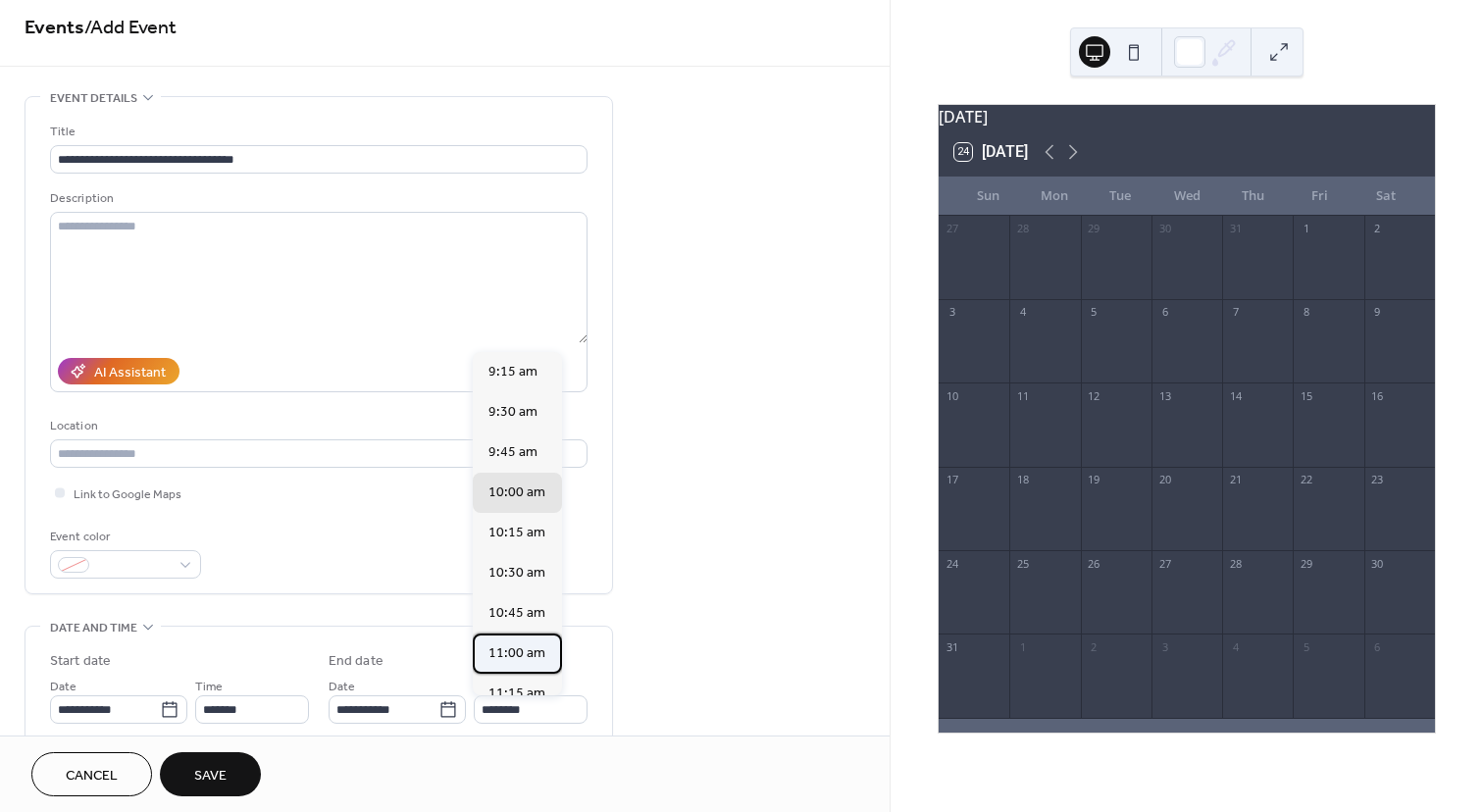 click on "11:00 am" at bounding box center [517, 653] 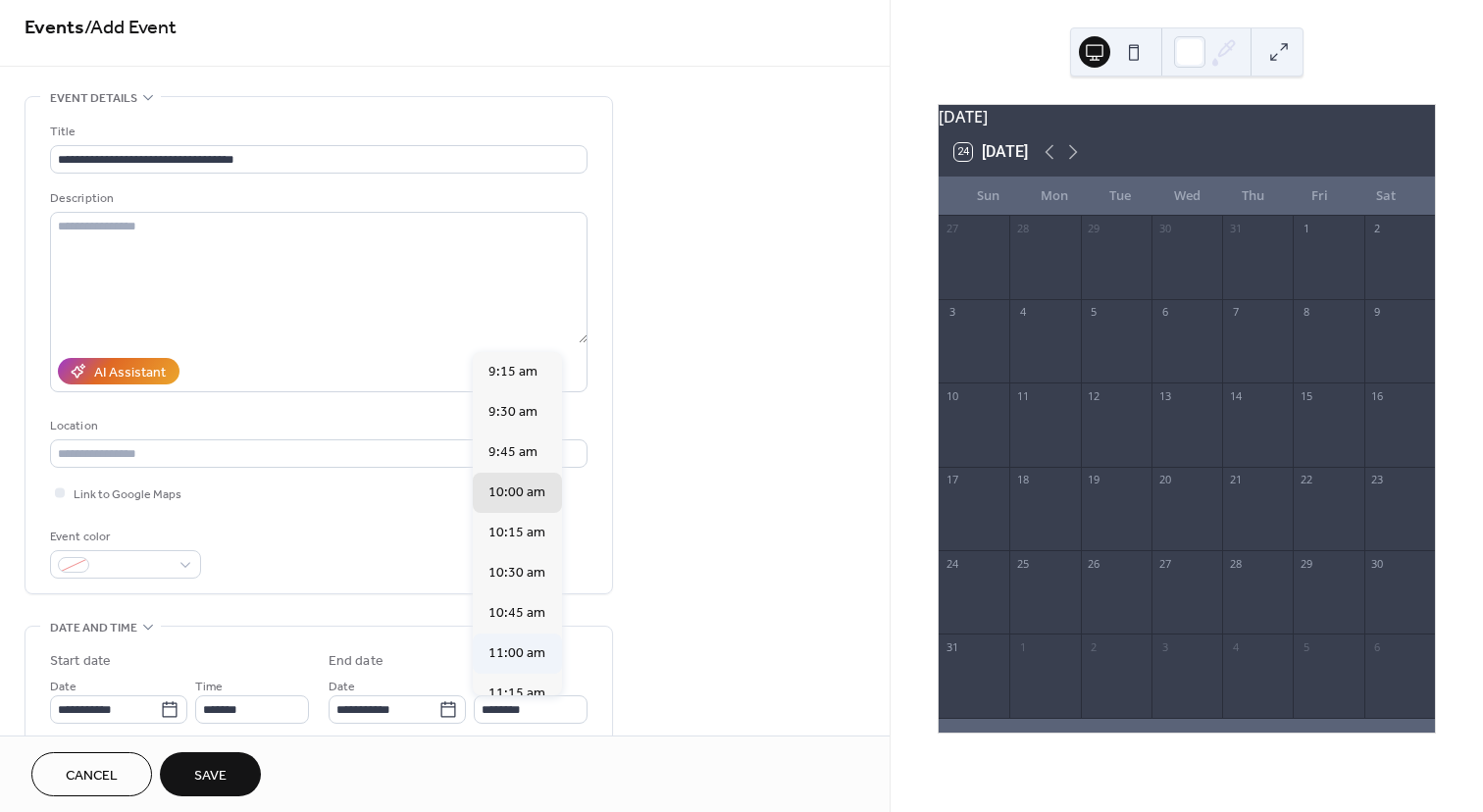 type on "********" 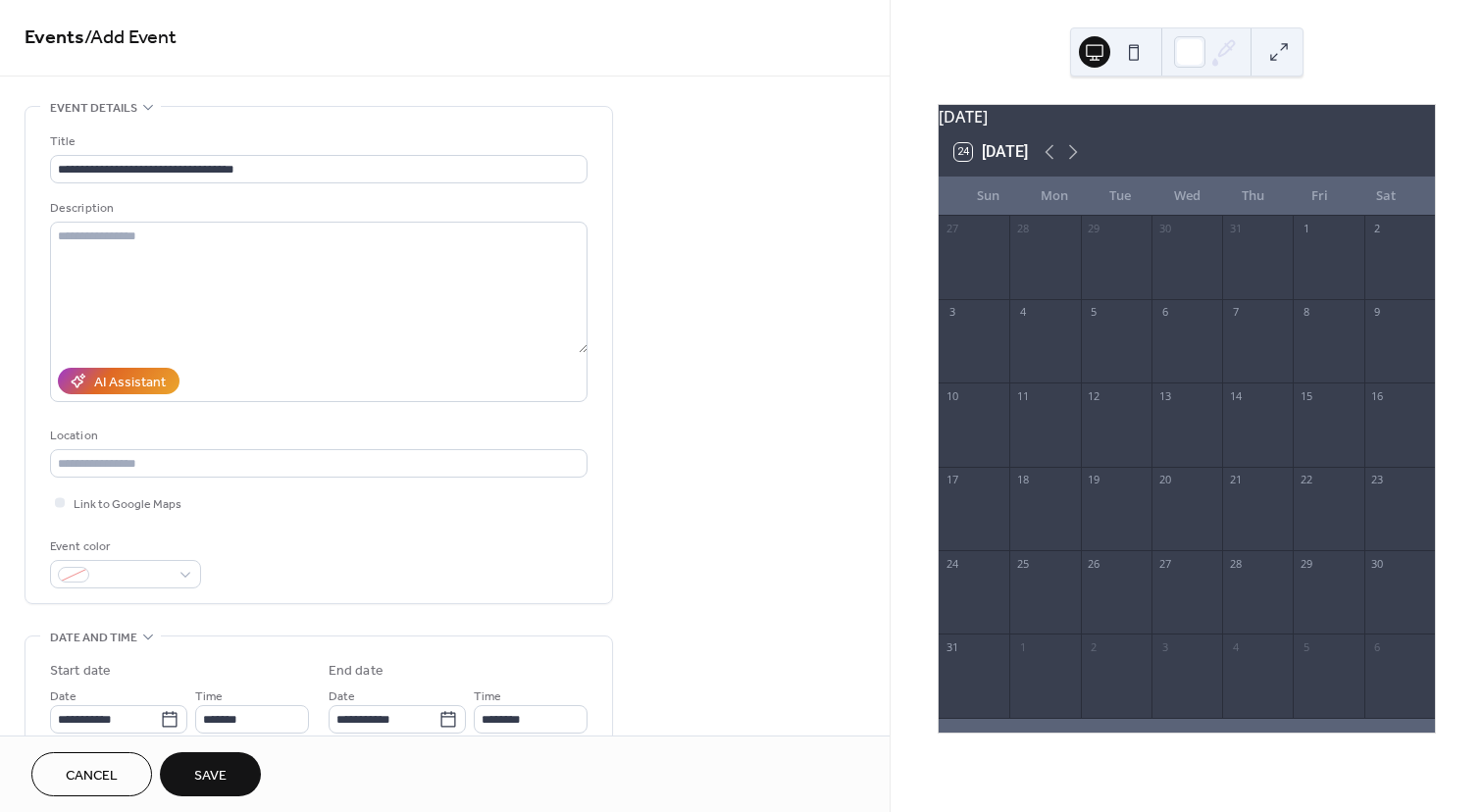 scroll, scrollTop: 0, scrollLeft: 0, axis: both 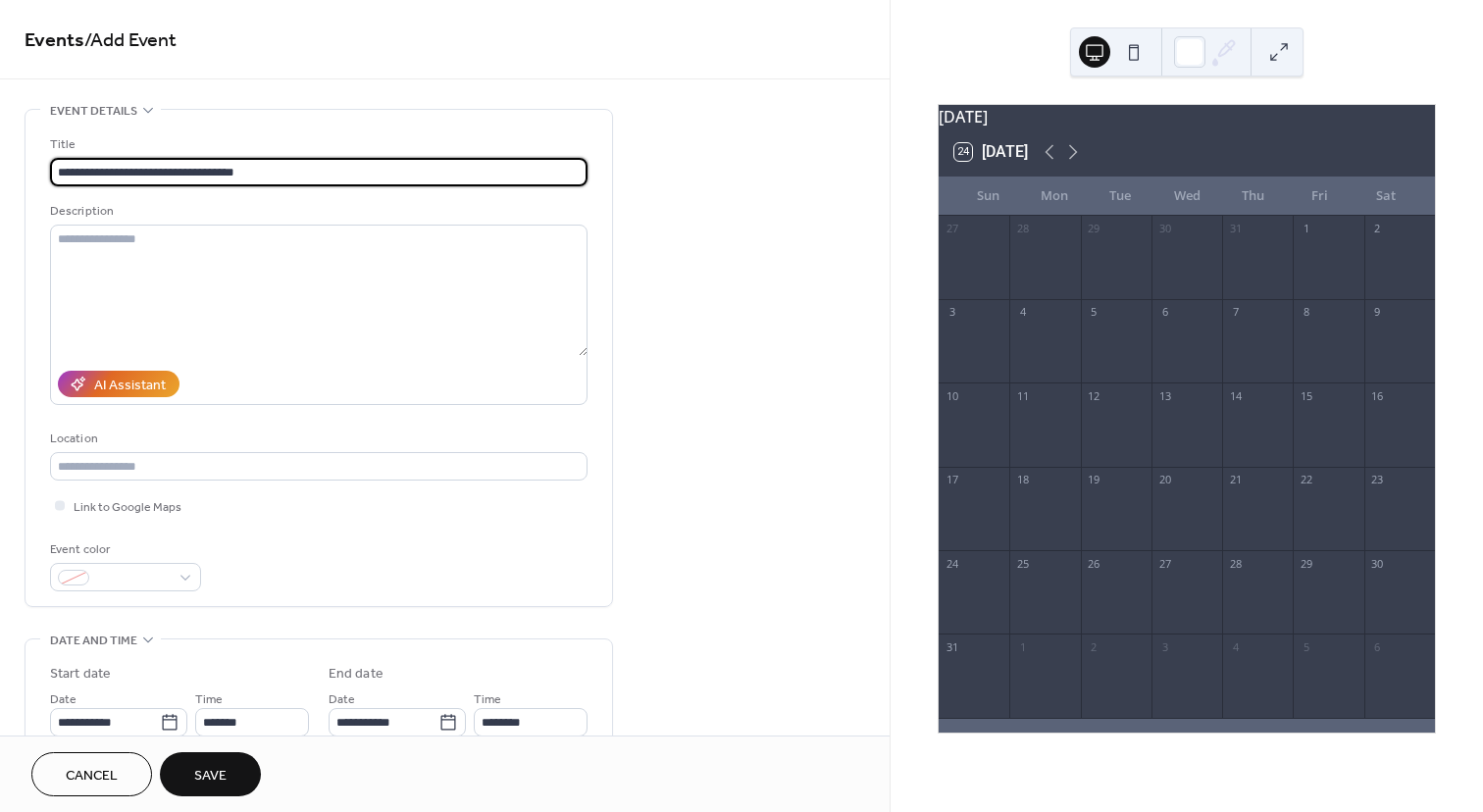 click on "**********" at bounding box center (319, 172) 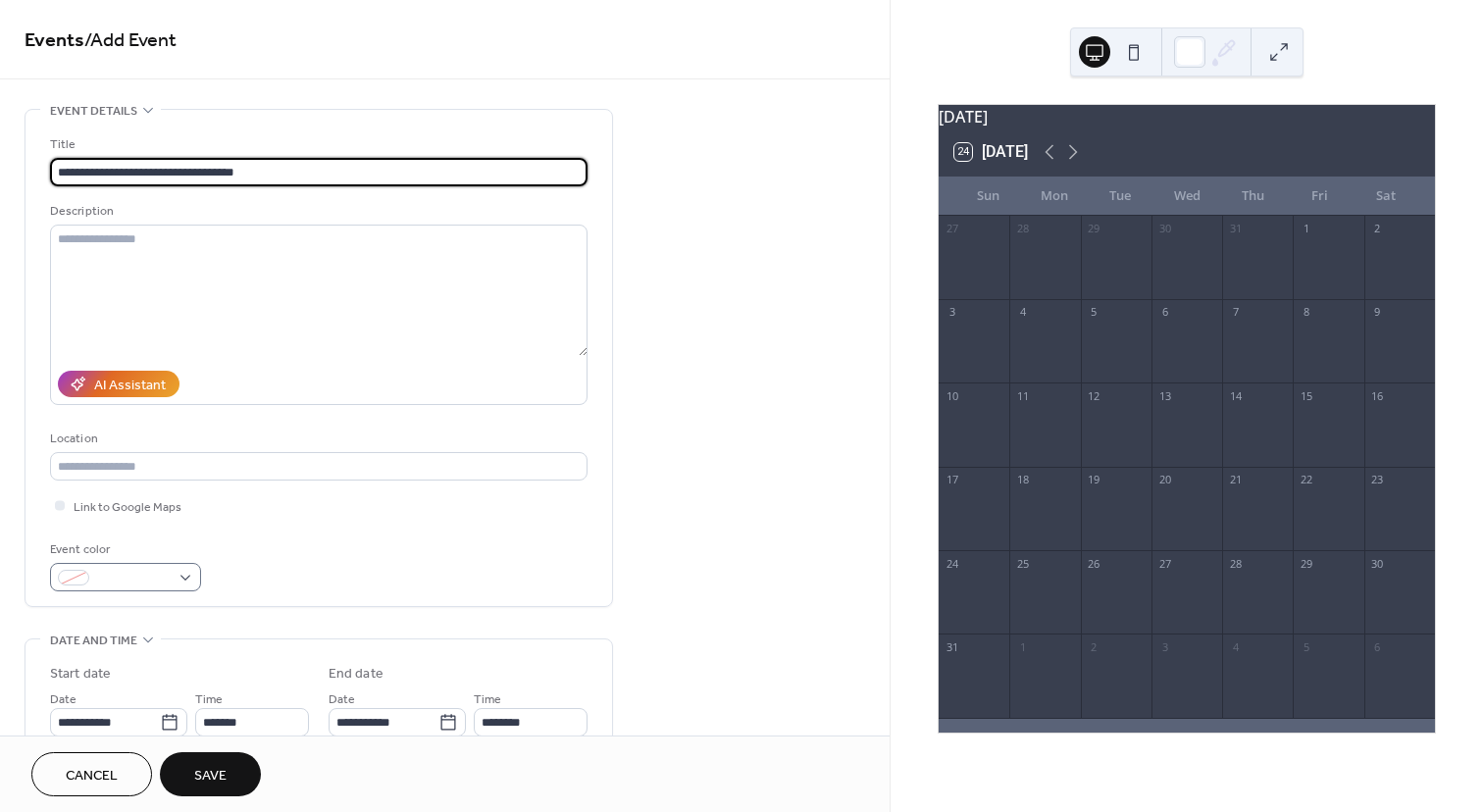 type on "**********" 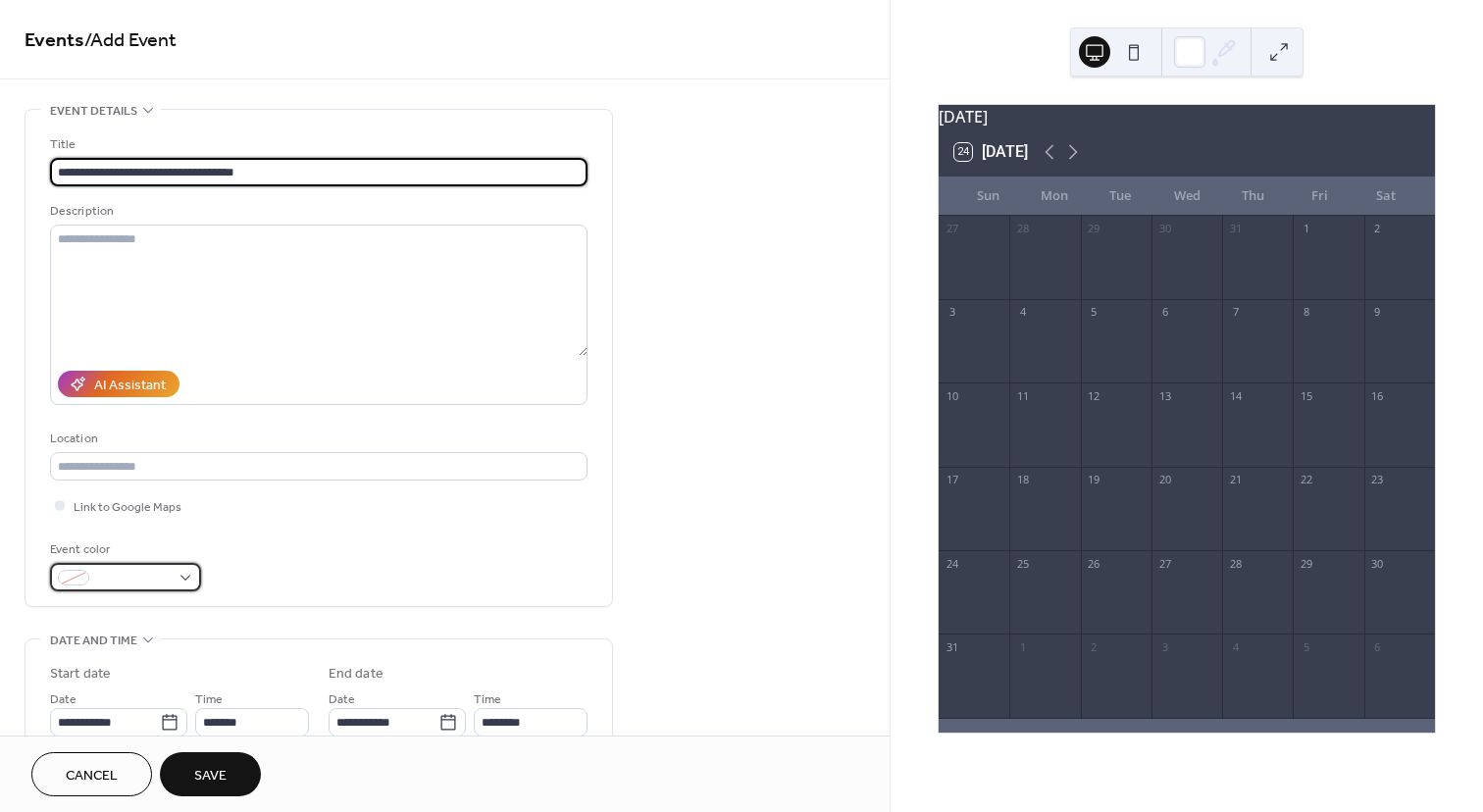 click at bounding box center [126, 577] 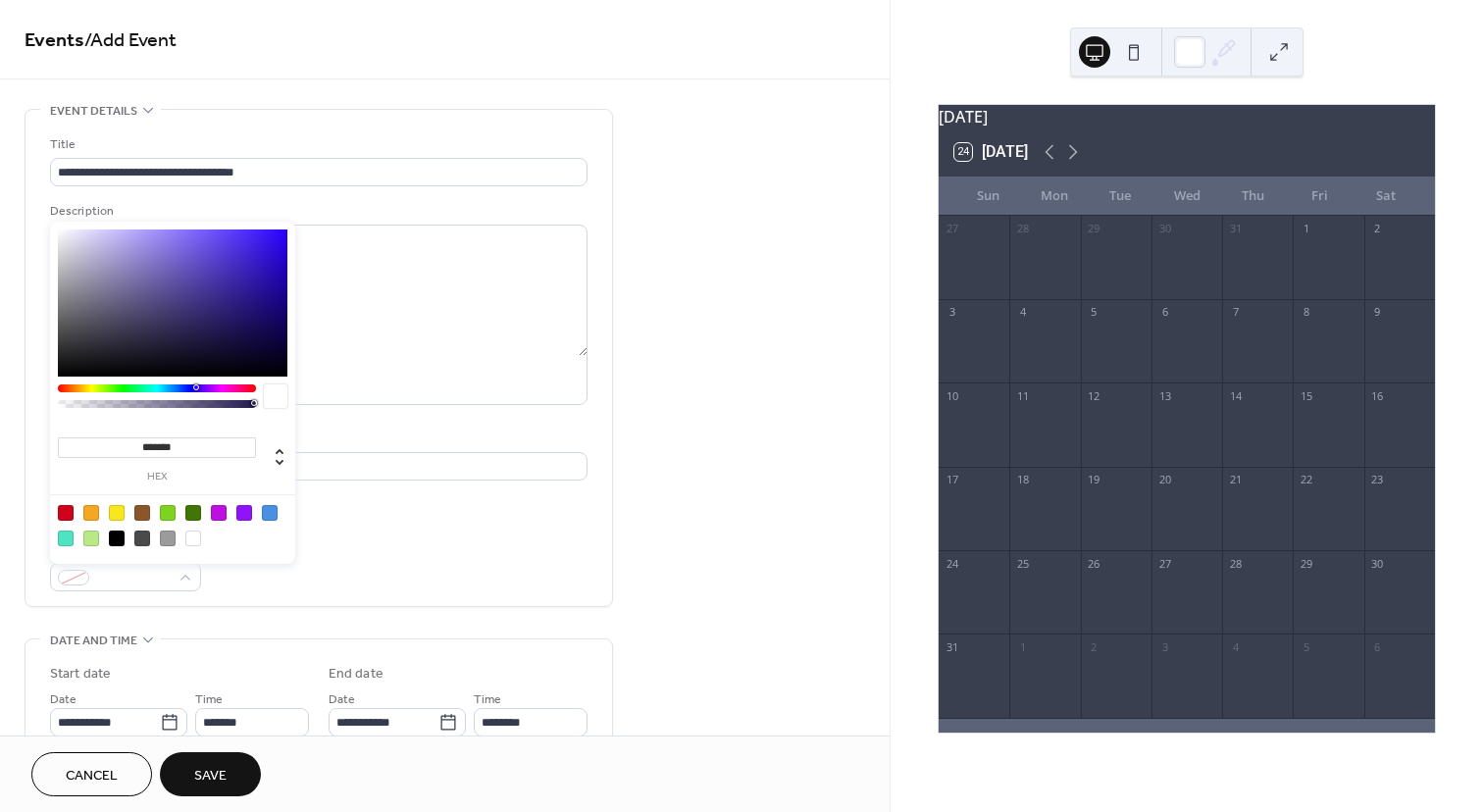 click on "Save" at bounding box center [210, 776] 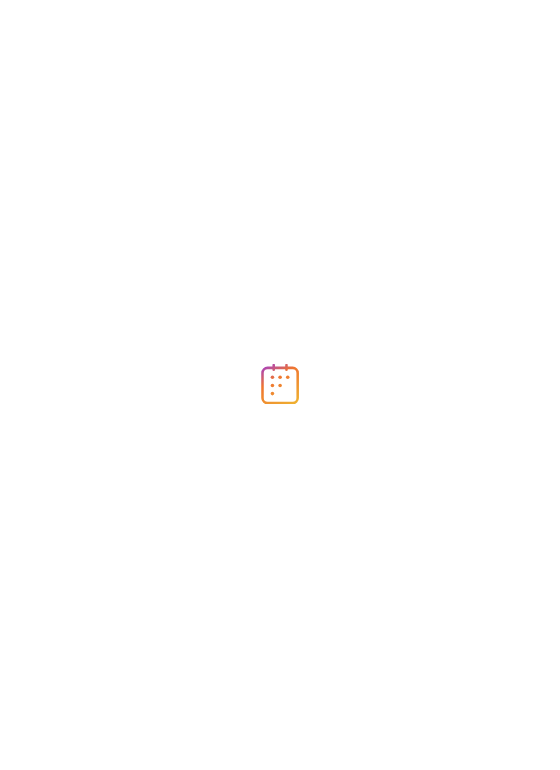 scroll, scrollTop: 0, scrollLeft: 0, axis: both 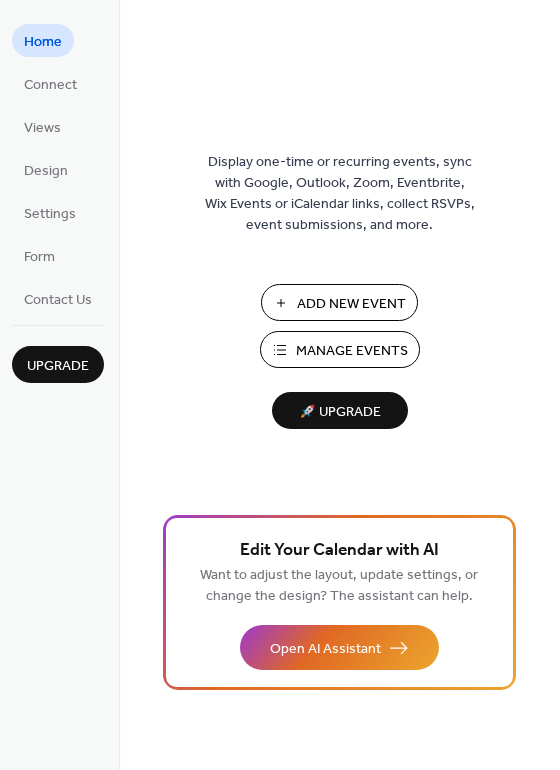 click on "Manage Events" at bounding box center [352, 351] 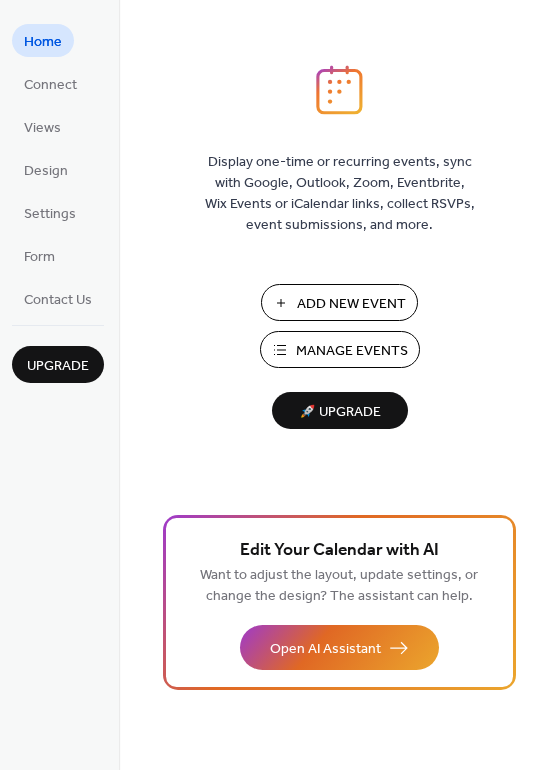 click on "Manage Events" at bounding box center [352, 351] 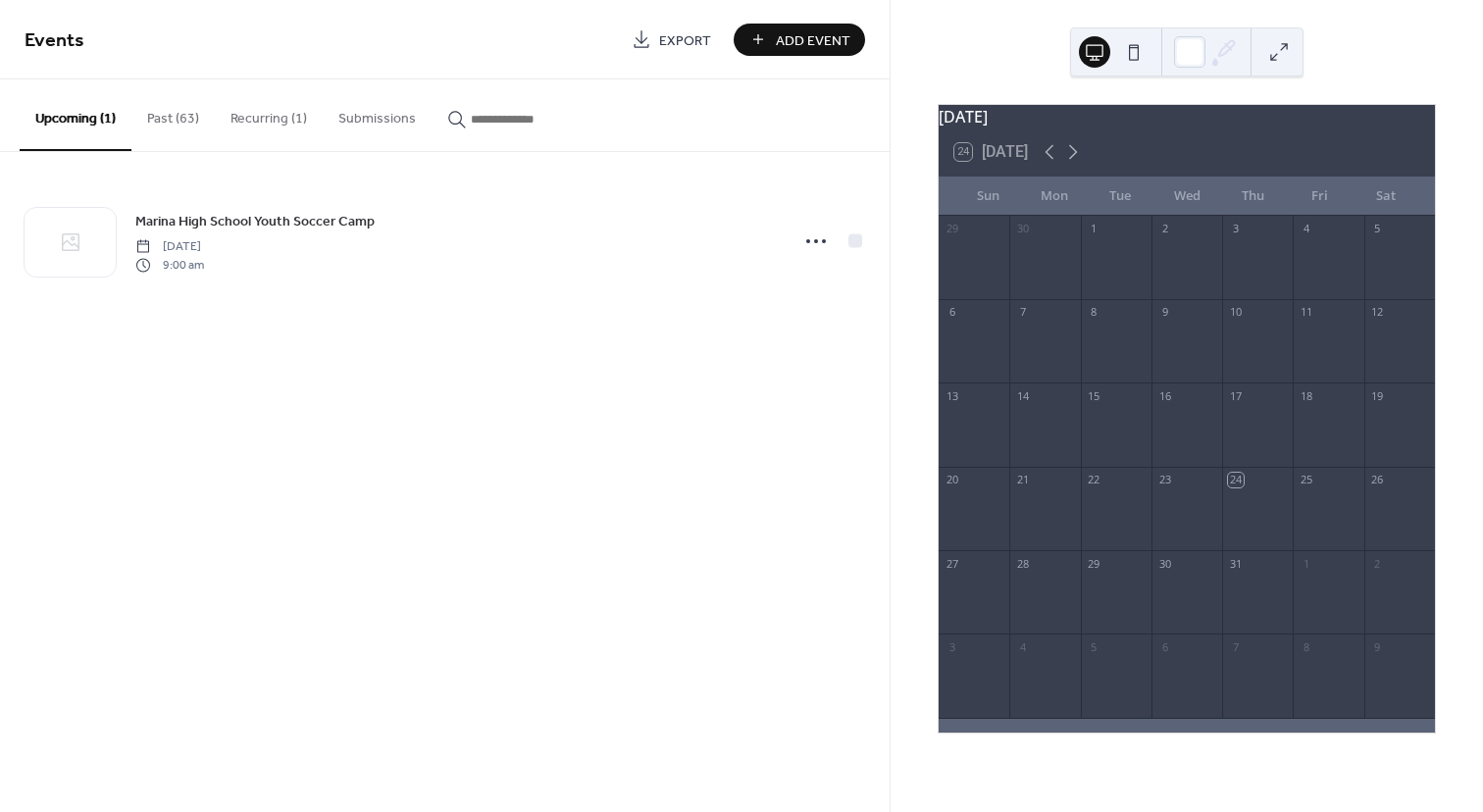 scroll, scrollTop: 0, scrollLeft: 0, axis: both 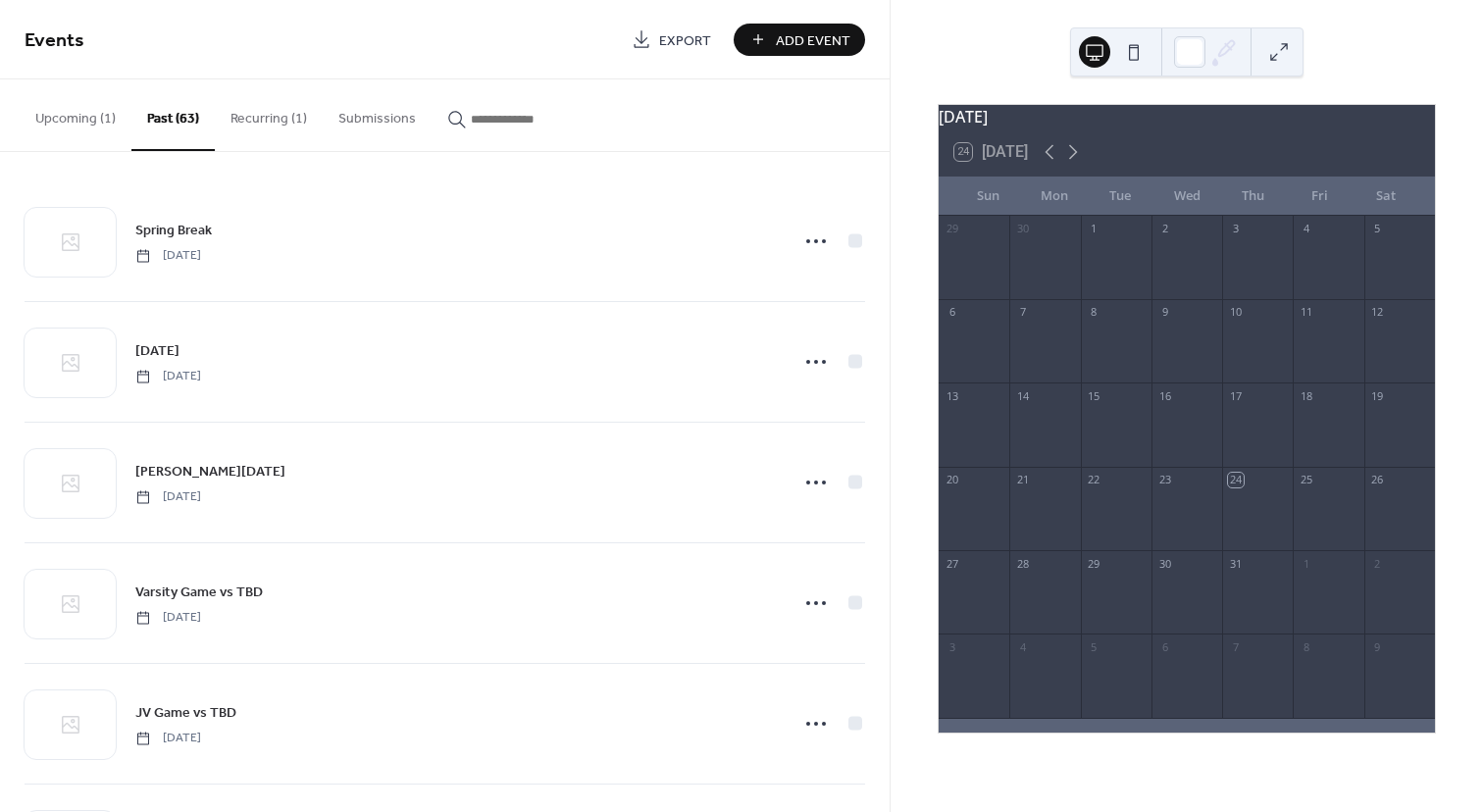 click on "Upcoming (1)" at bounding box center (76, 114) 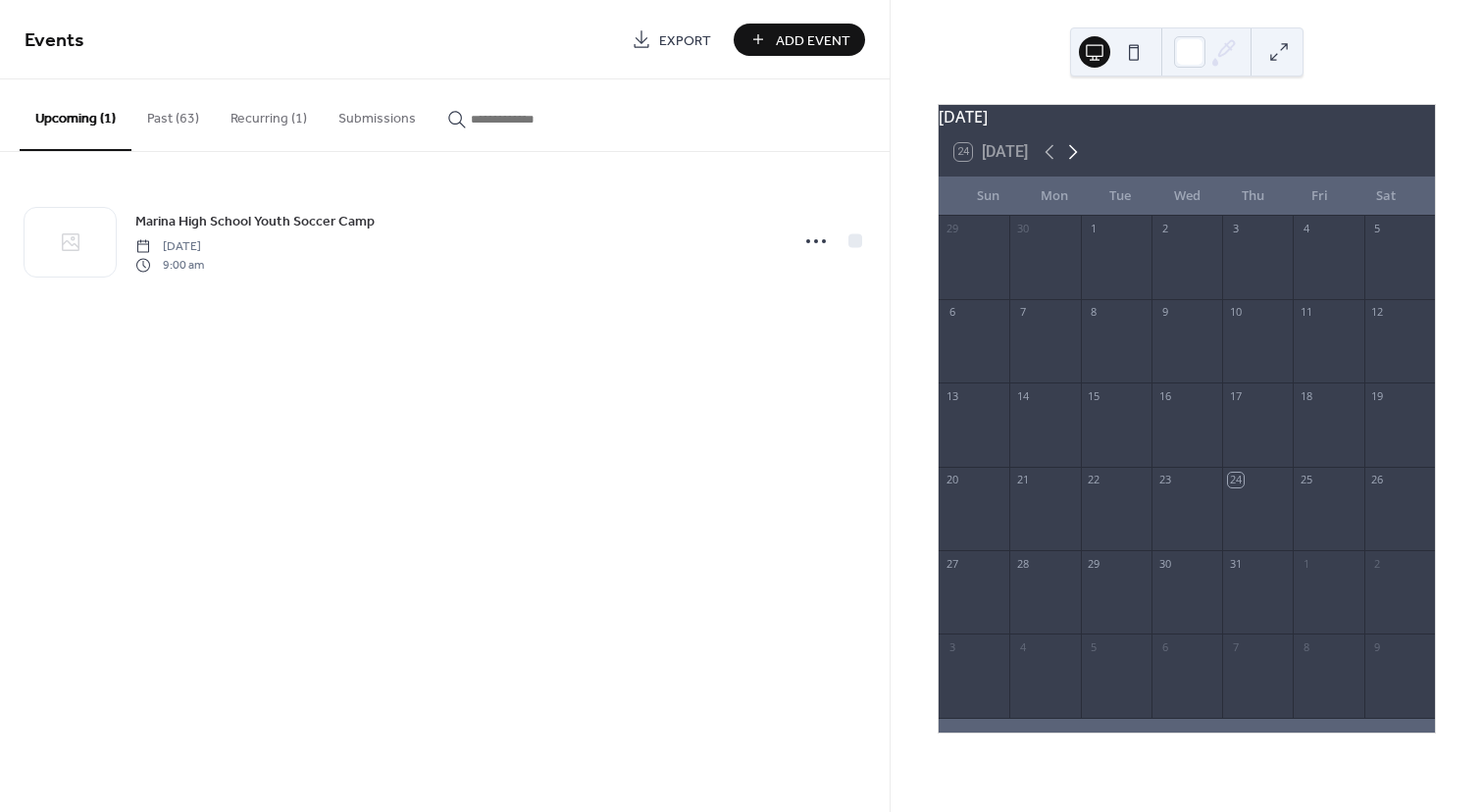 click 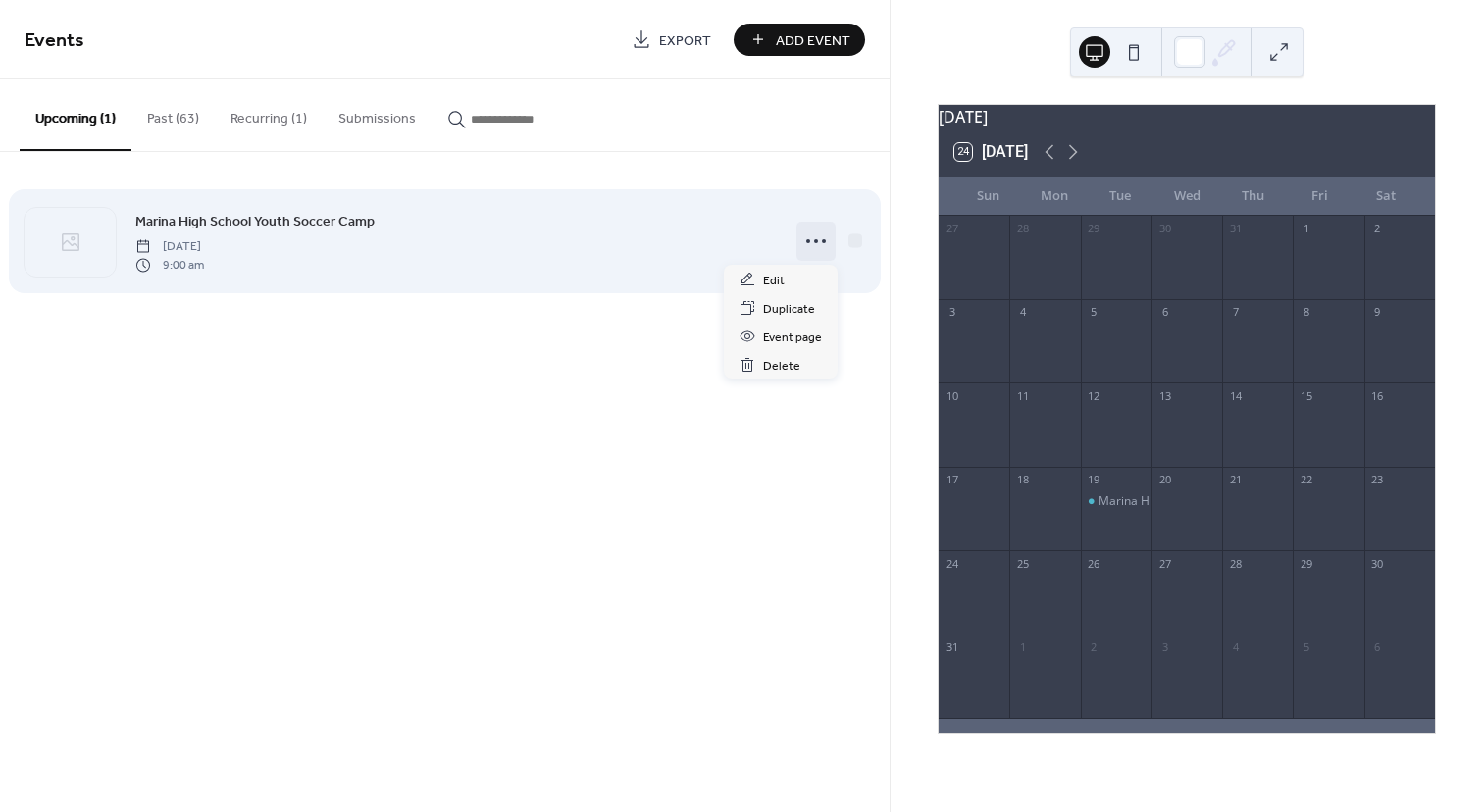 click 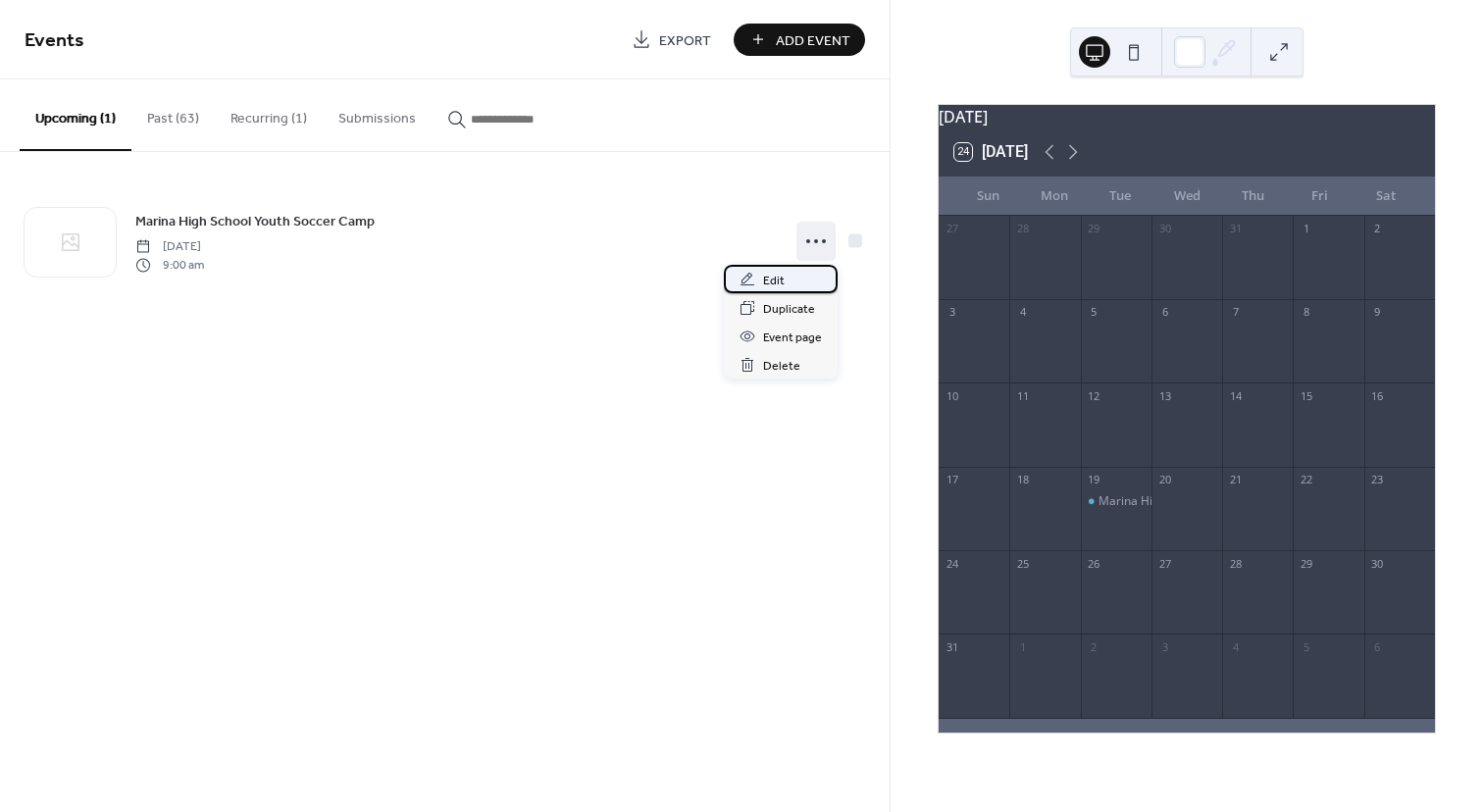 click on "Edit" at bounding box center [774, 280] 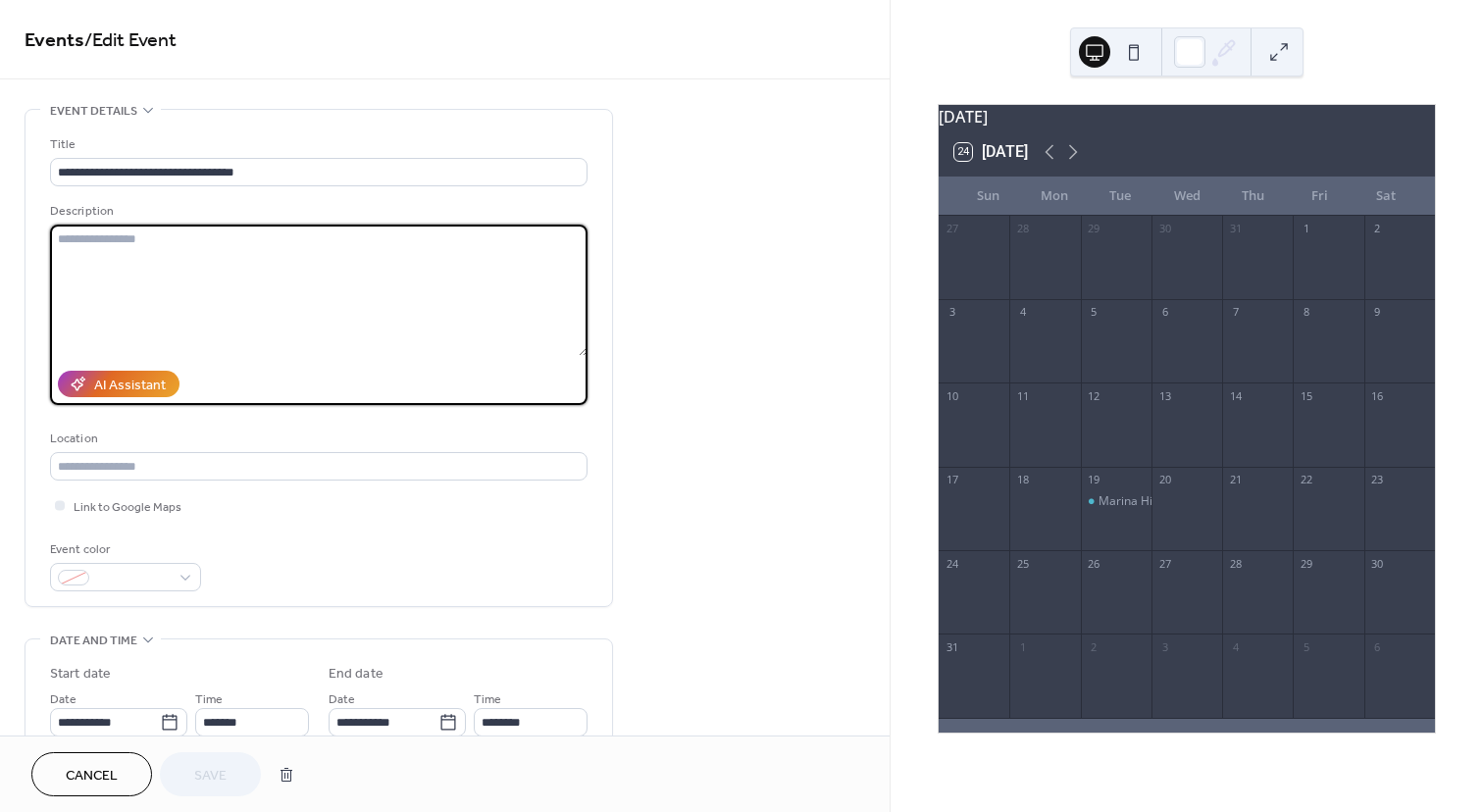 click at bounding box center [319, 290] 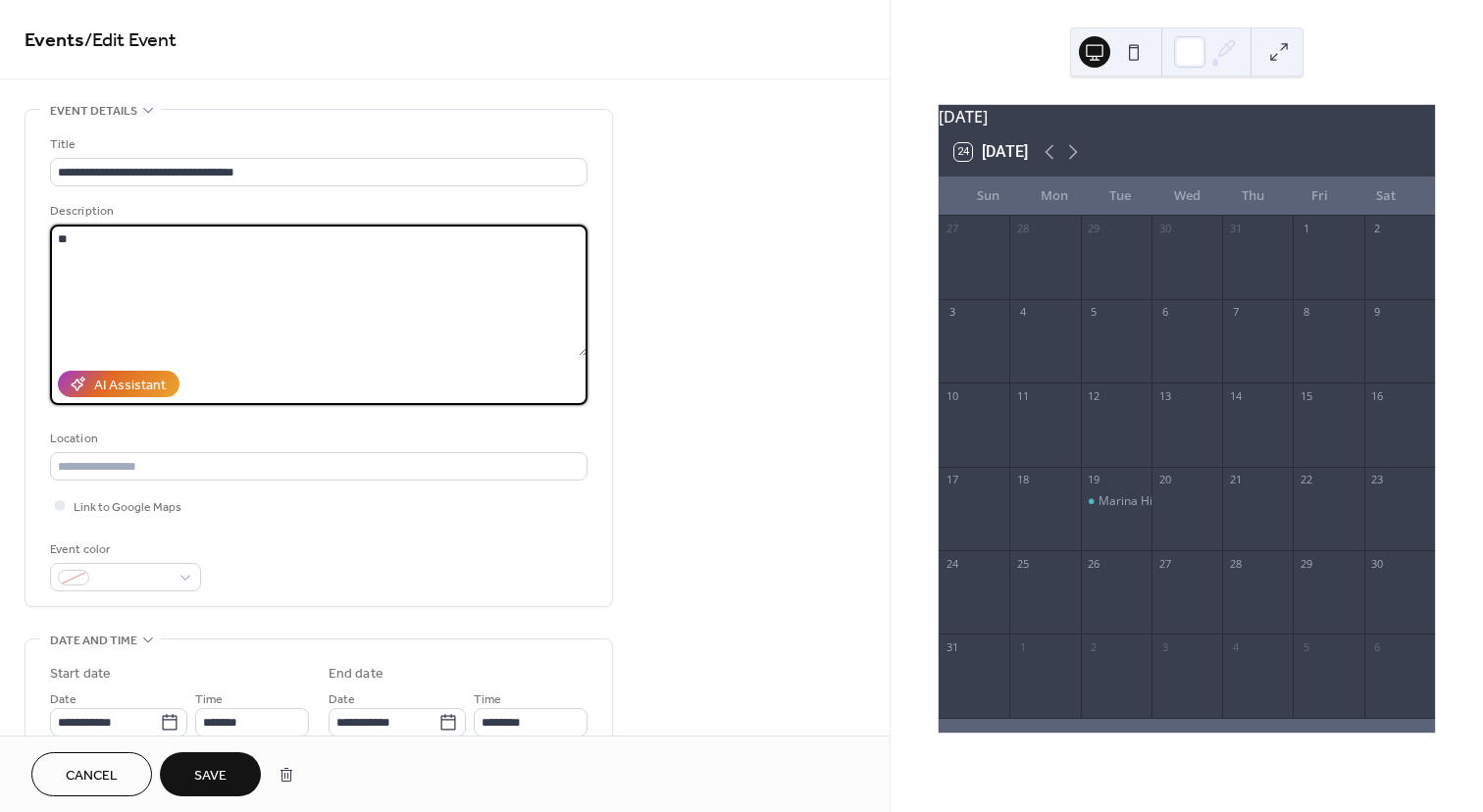 type on "*" 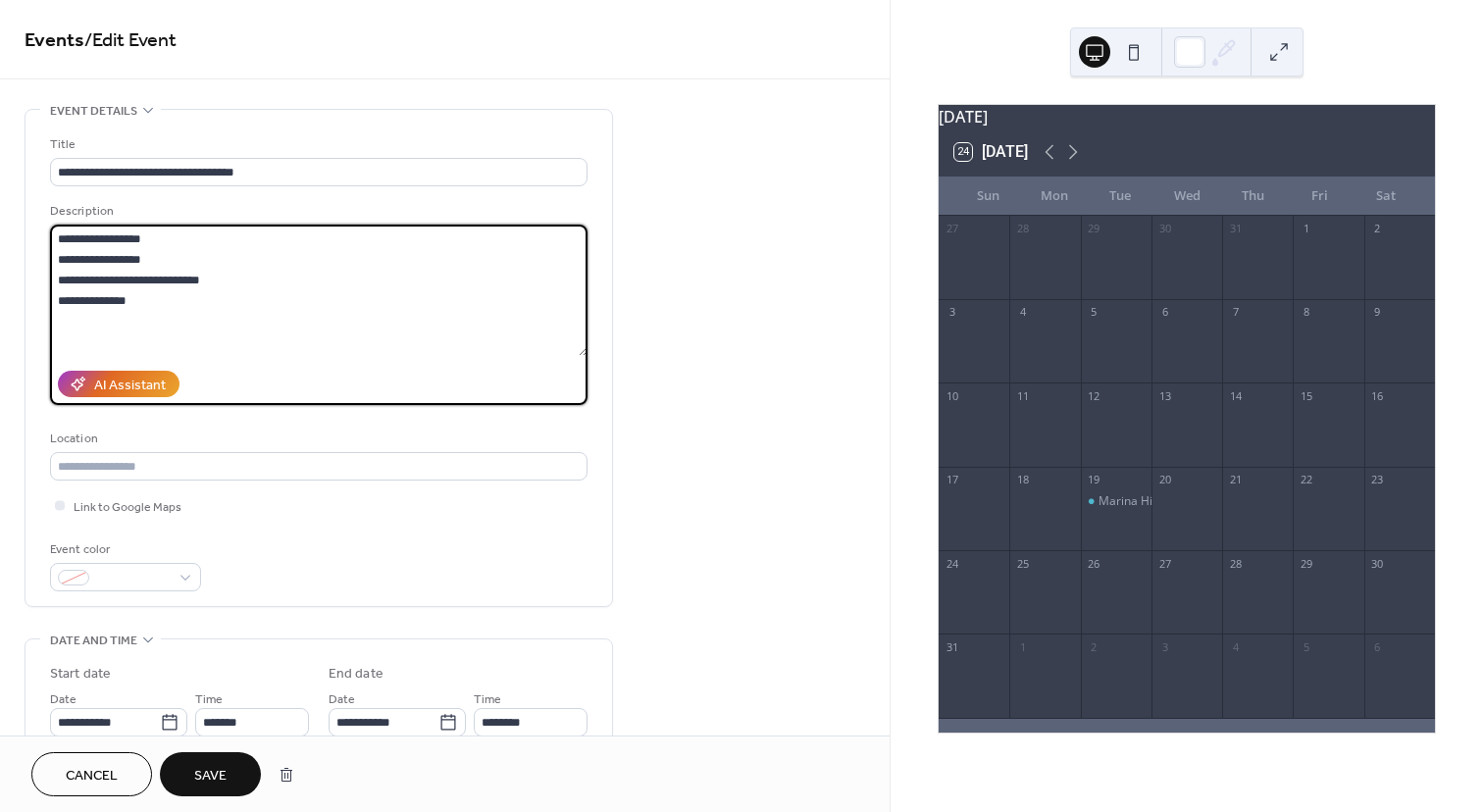 type on "**********" 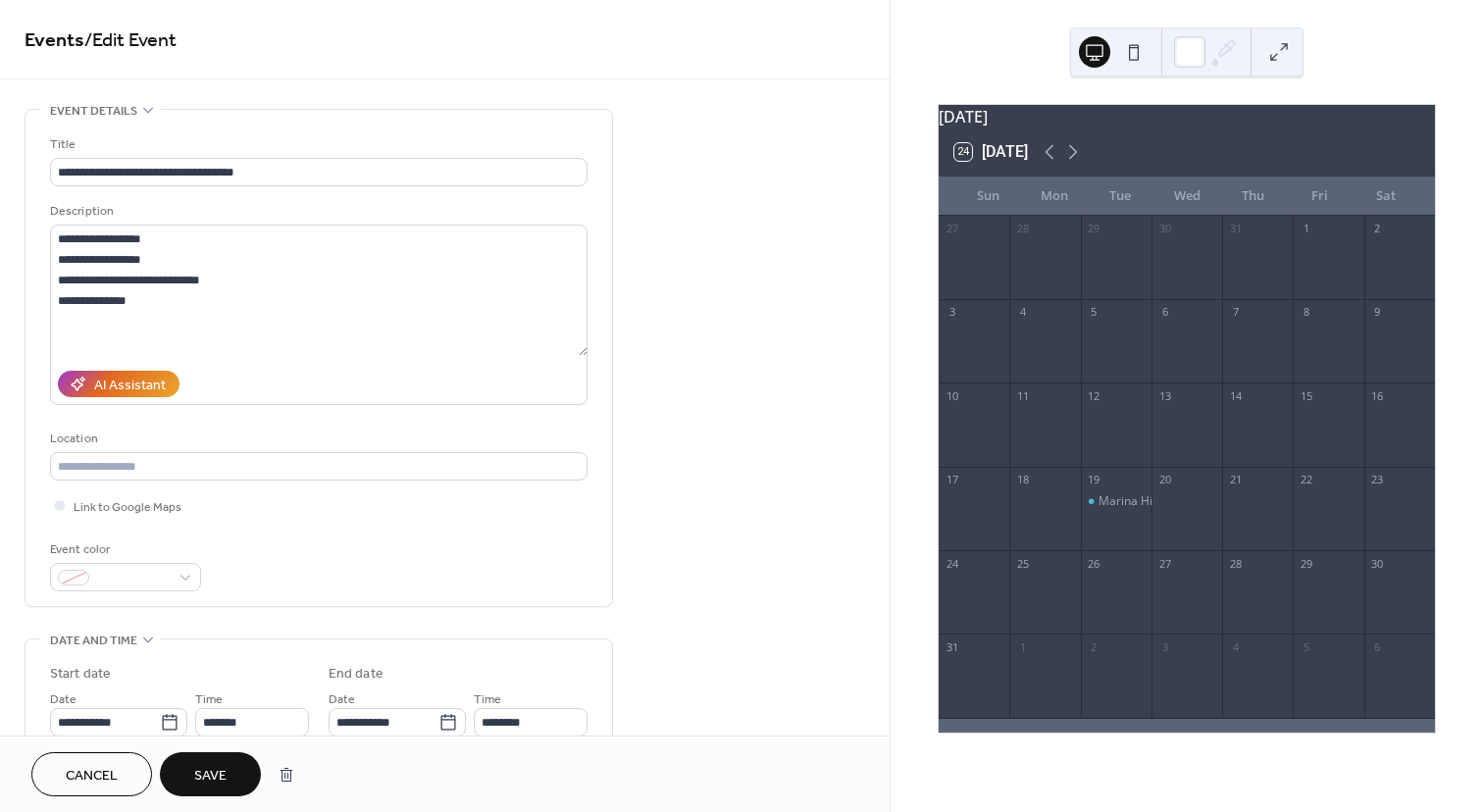 click on "Save" at bounding box center (210, 776) 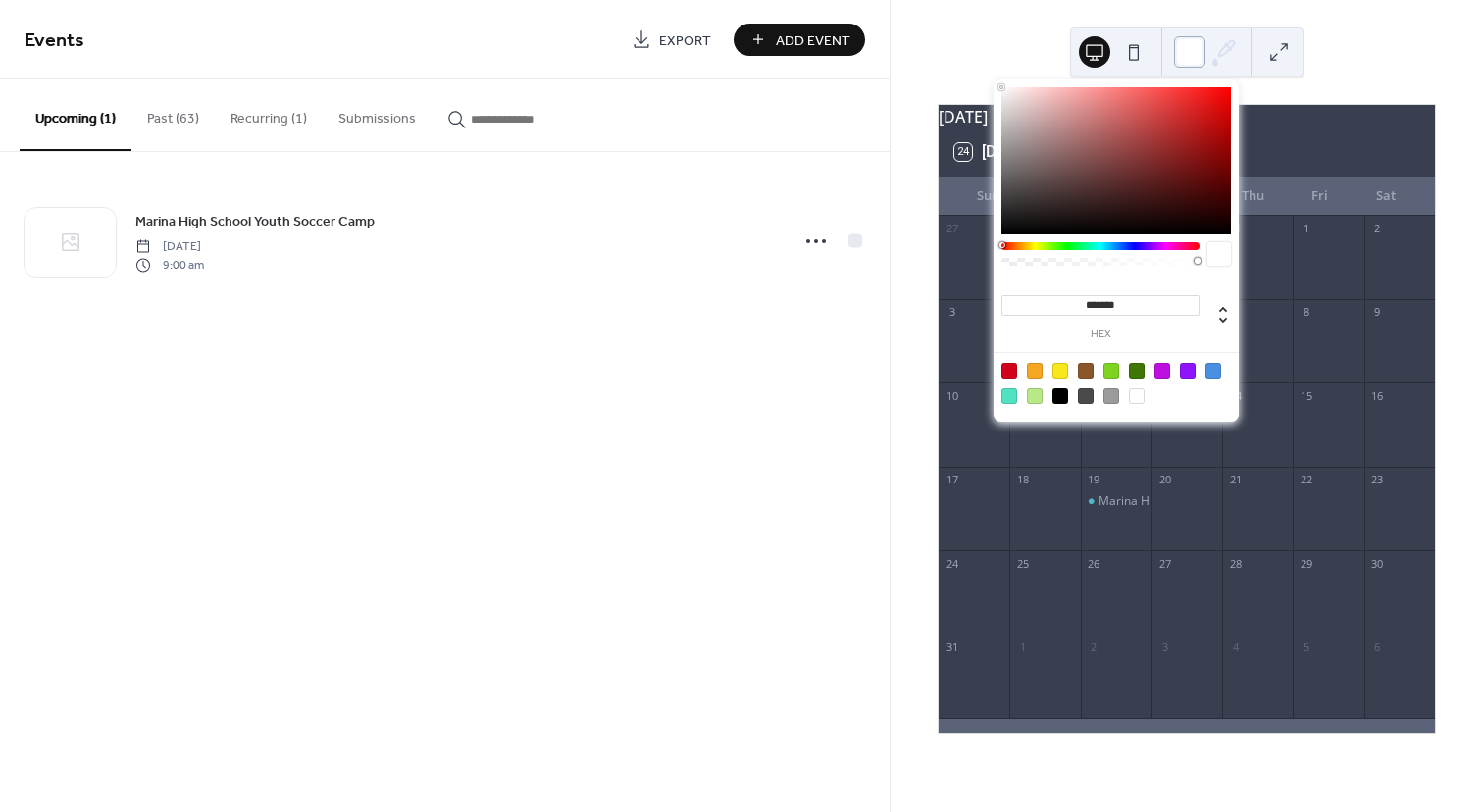 click at bounding box center (1190, 52) 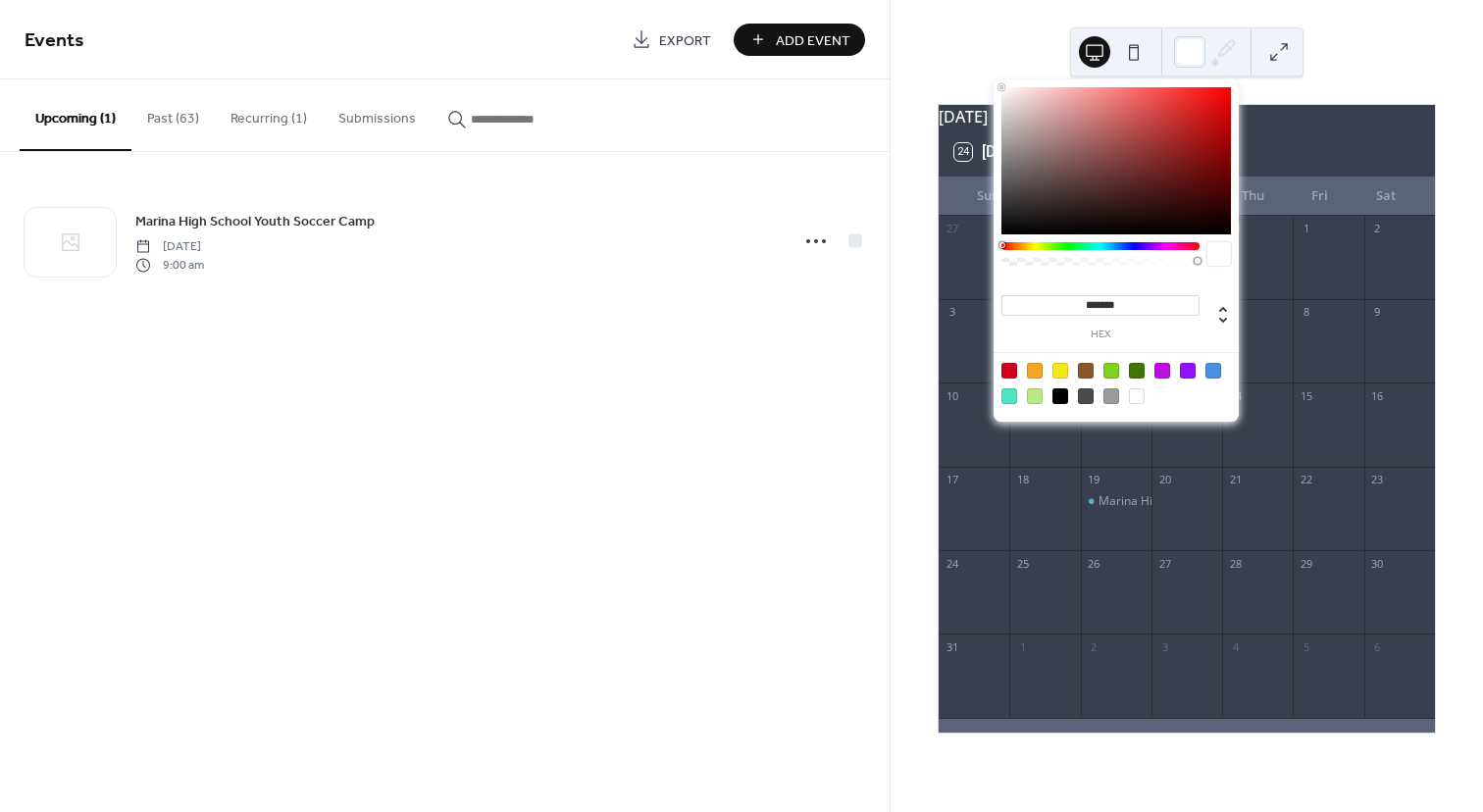 click at bounding box center (1137, 396) 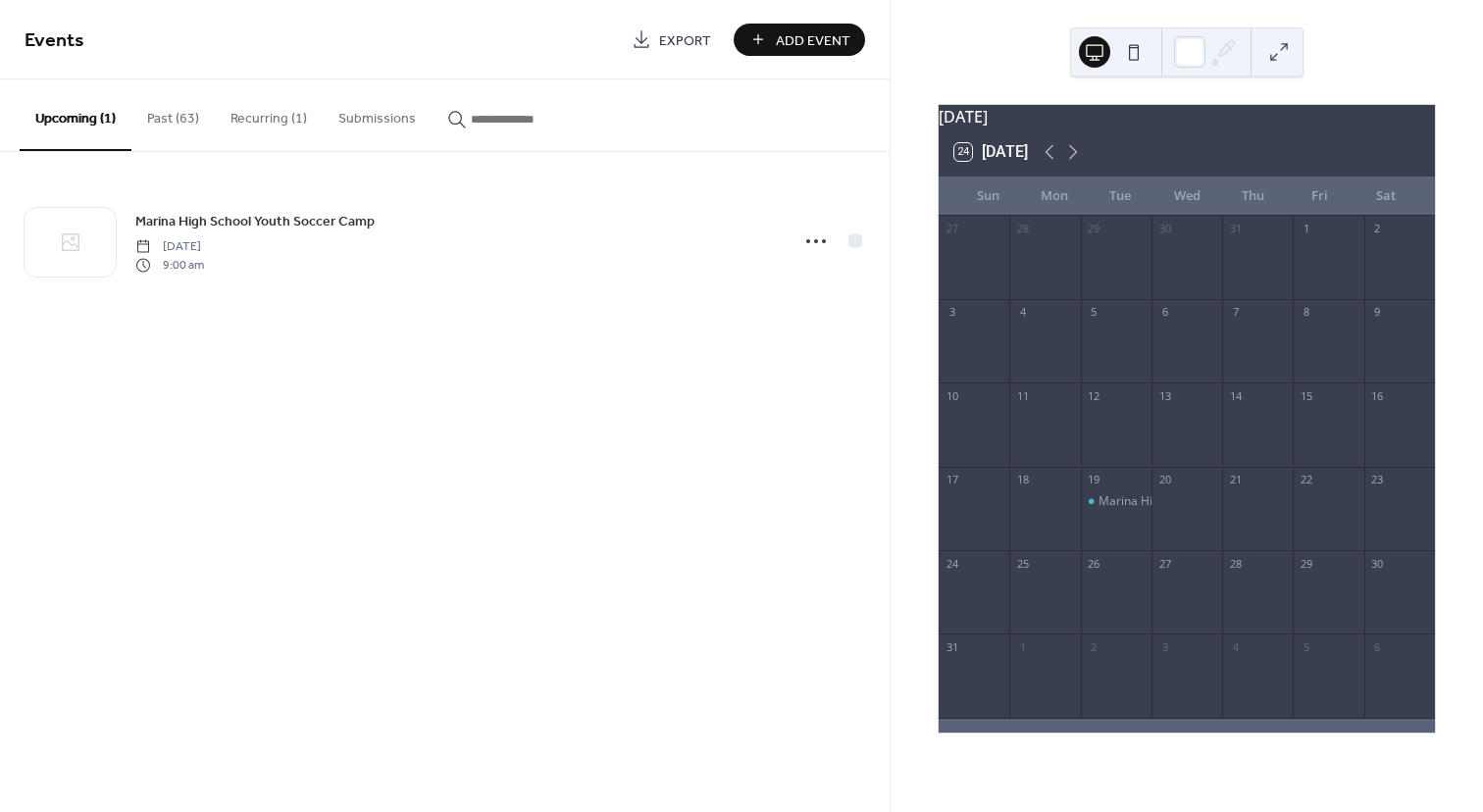 click at bounding box center (1279, 52) 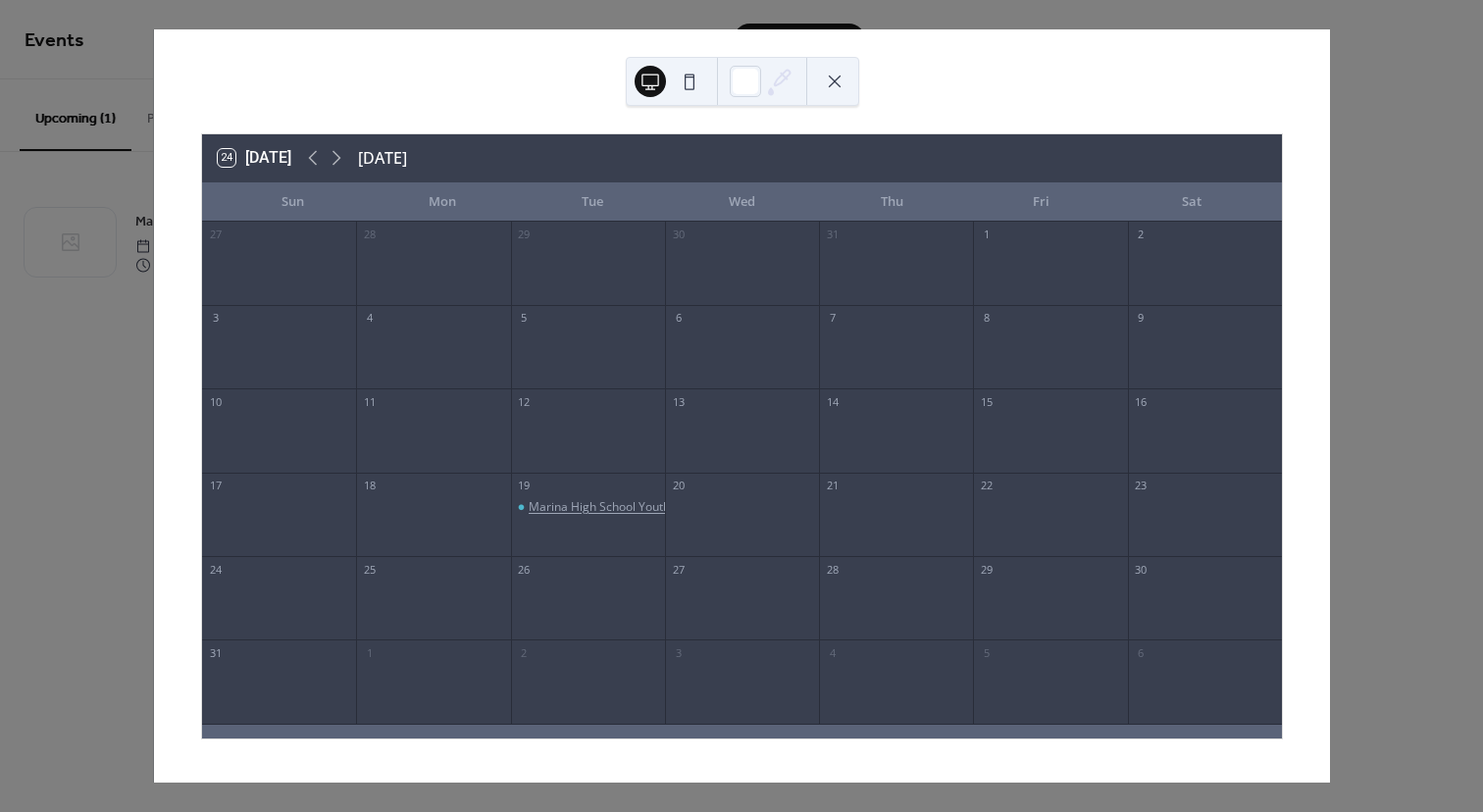 click on "Marina High School Youth Soccer Camp" at bounding box center [637, 507] 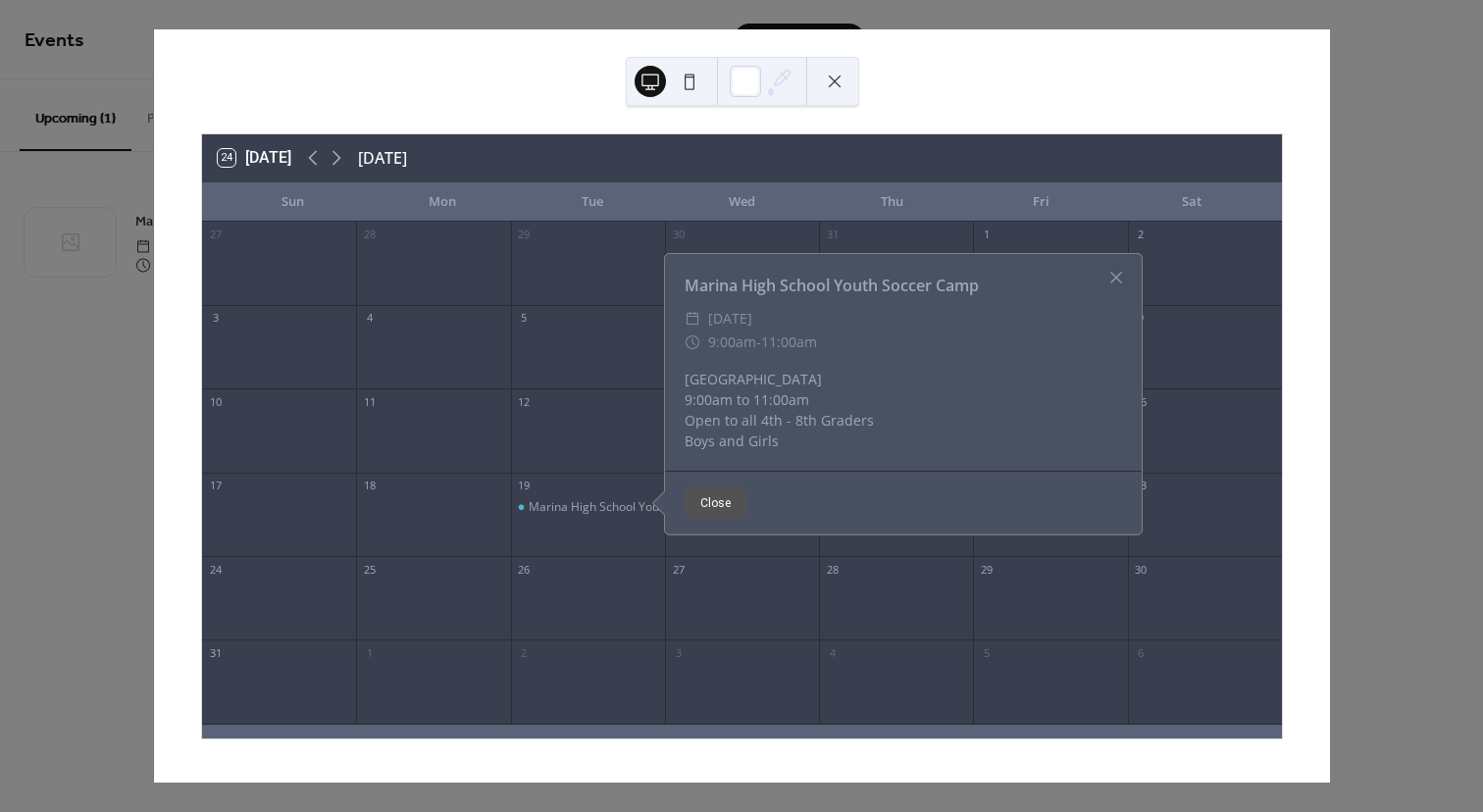 click on "Close" at bounding box center [715, 503] 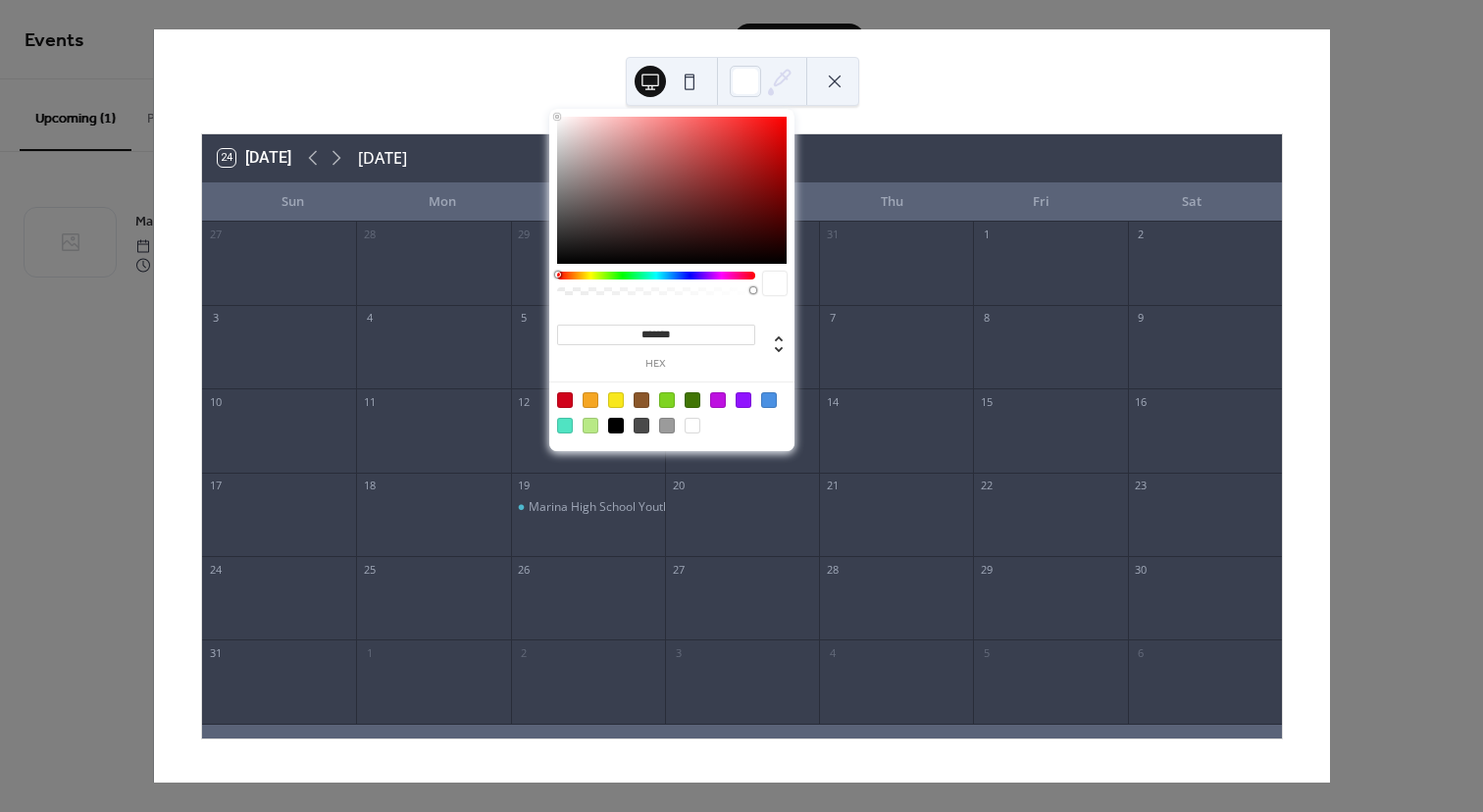click 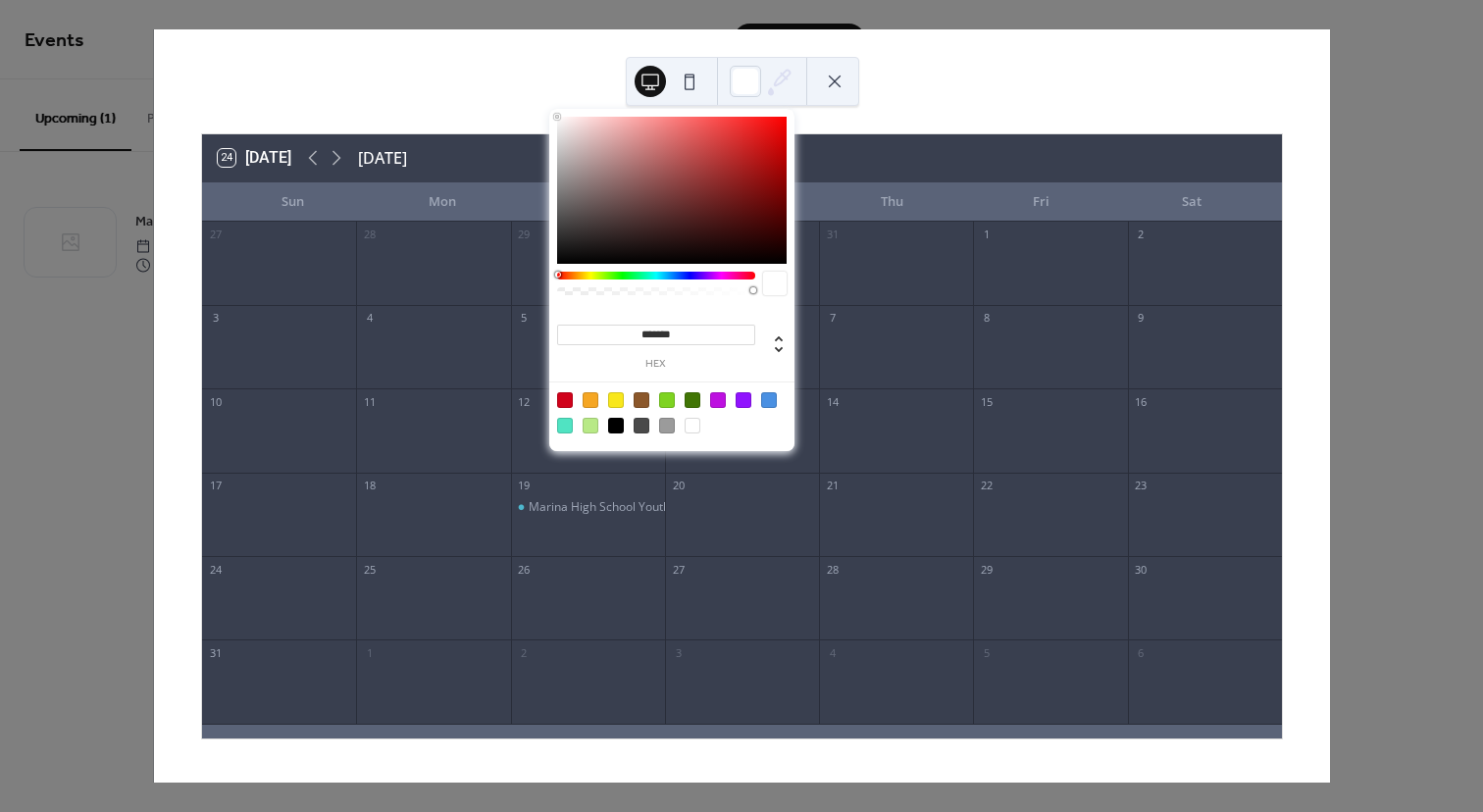 click at bounding box center (769, 400) 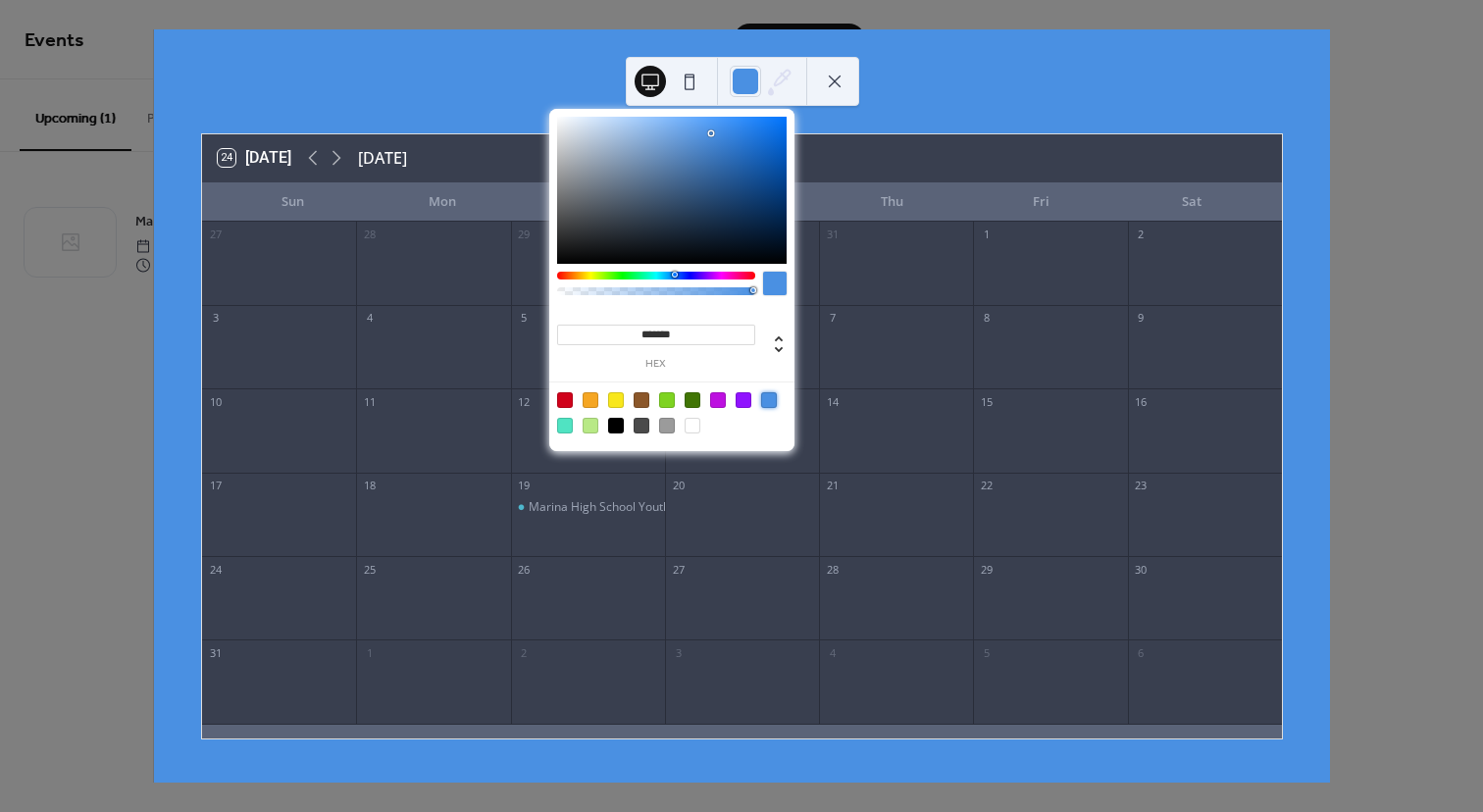 click at bounding box center (835, 81) 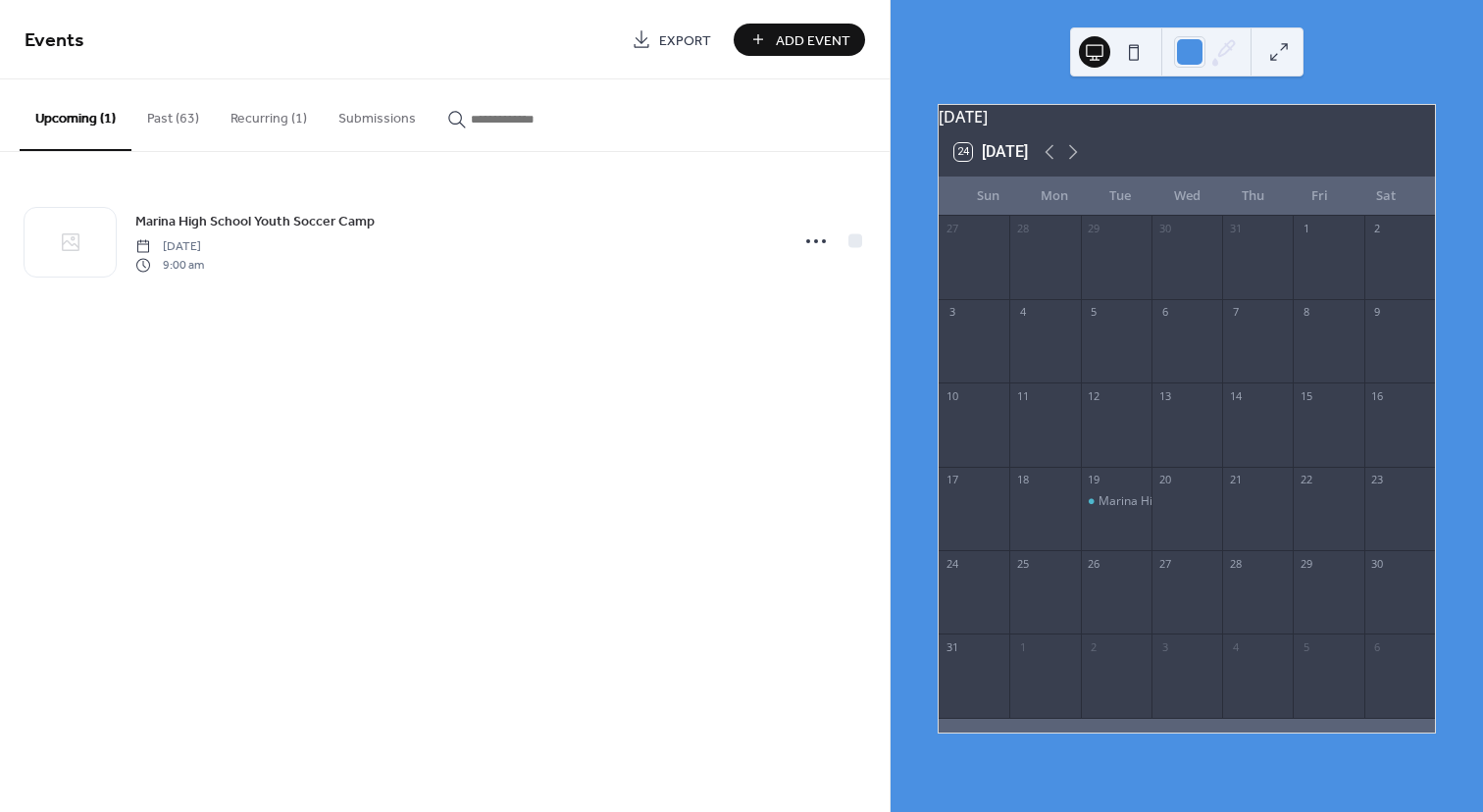 click at bounding box center (1279, 52) 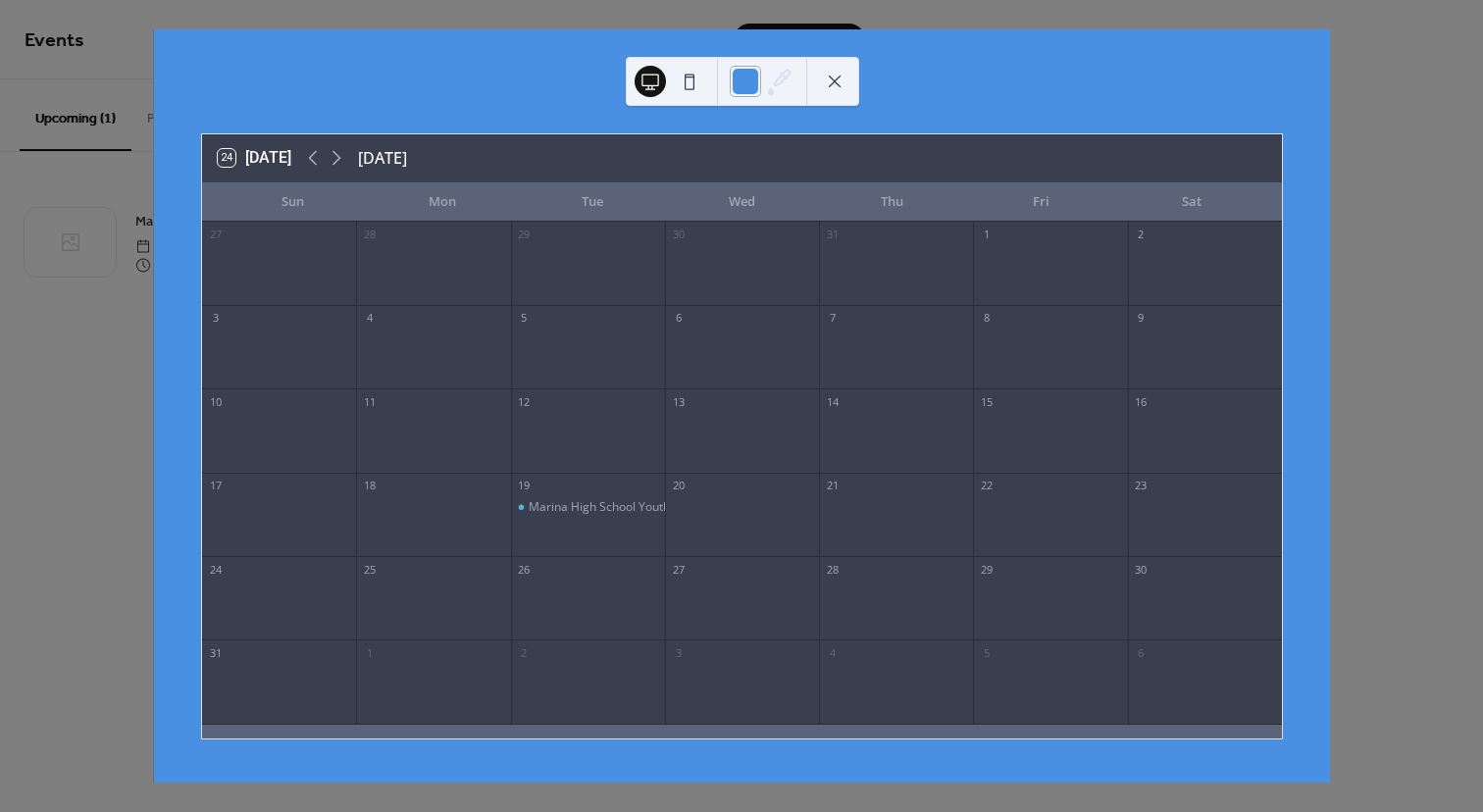 click at bounding box center (745, 81) 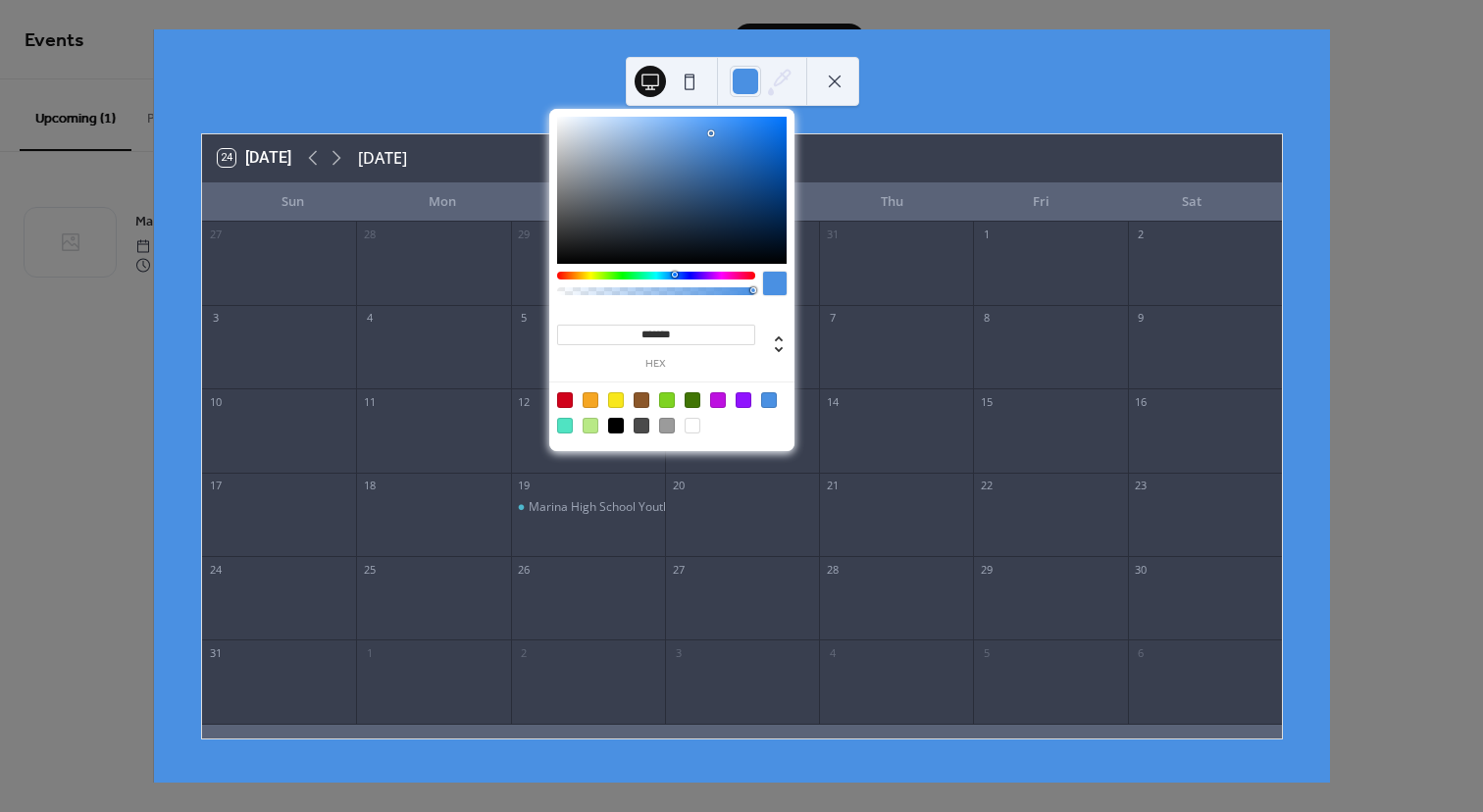 click at bounding box center (667, 426) 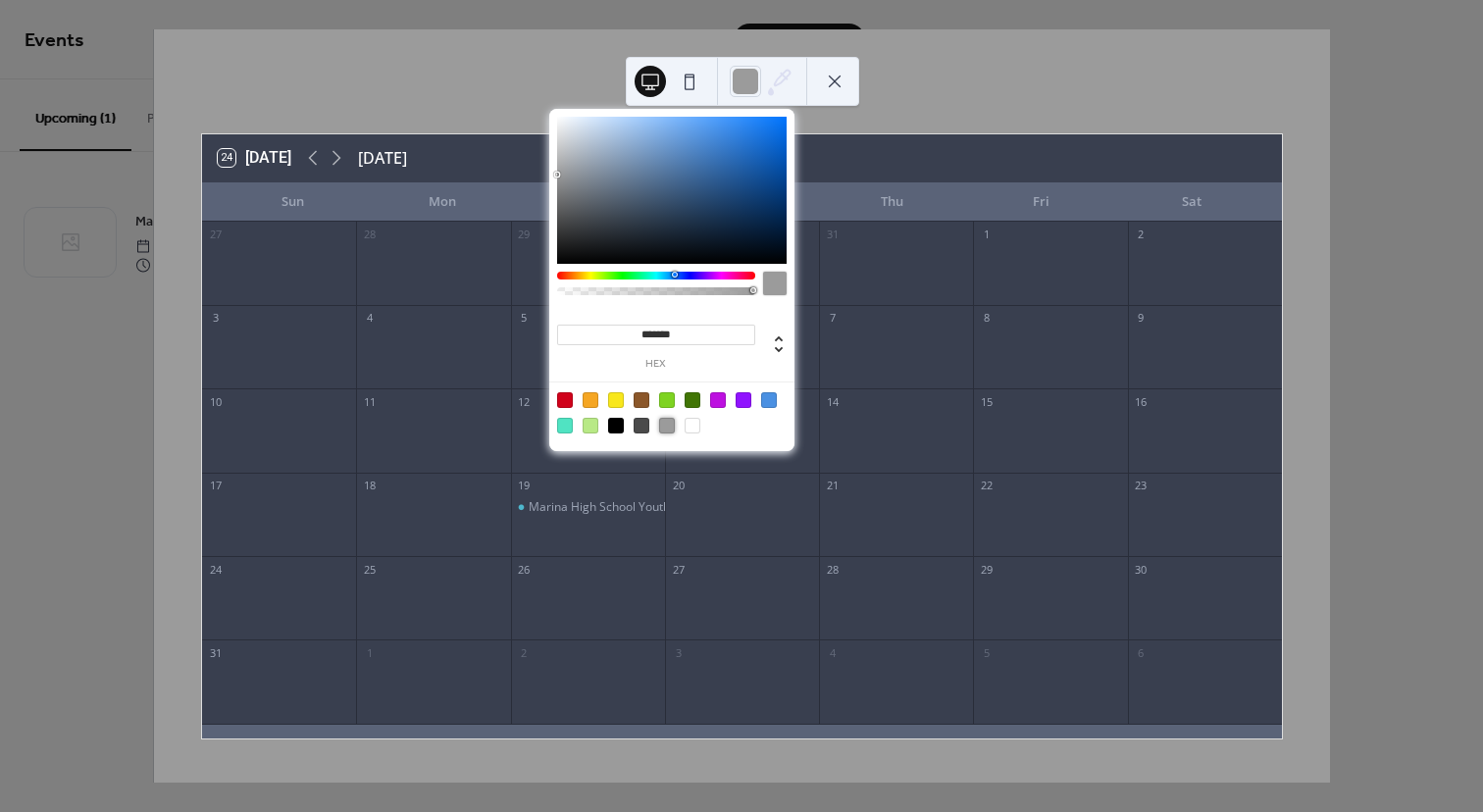 click at bounding box center (616, 426) 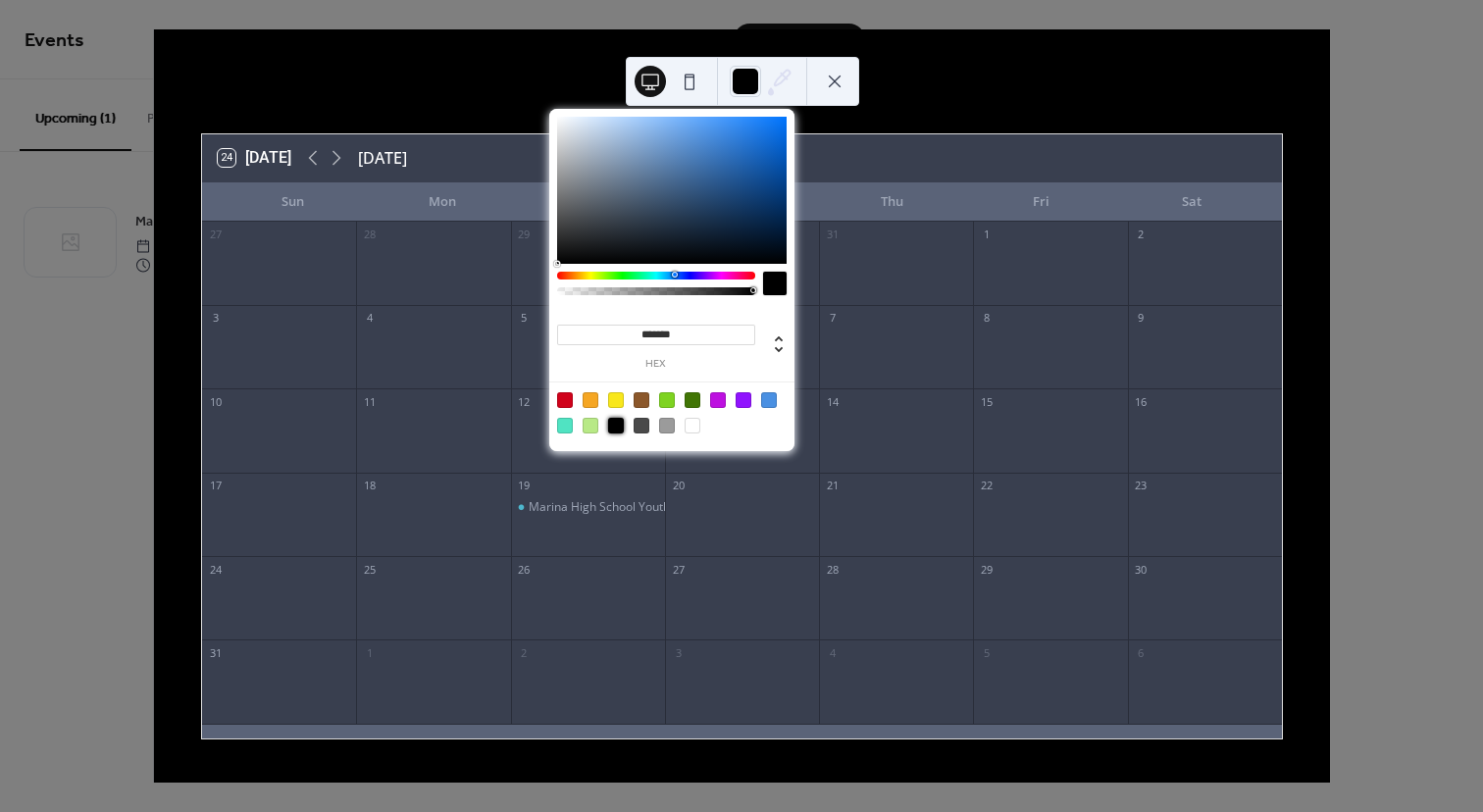click at bounding box center [641, 426] 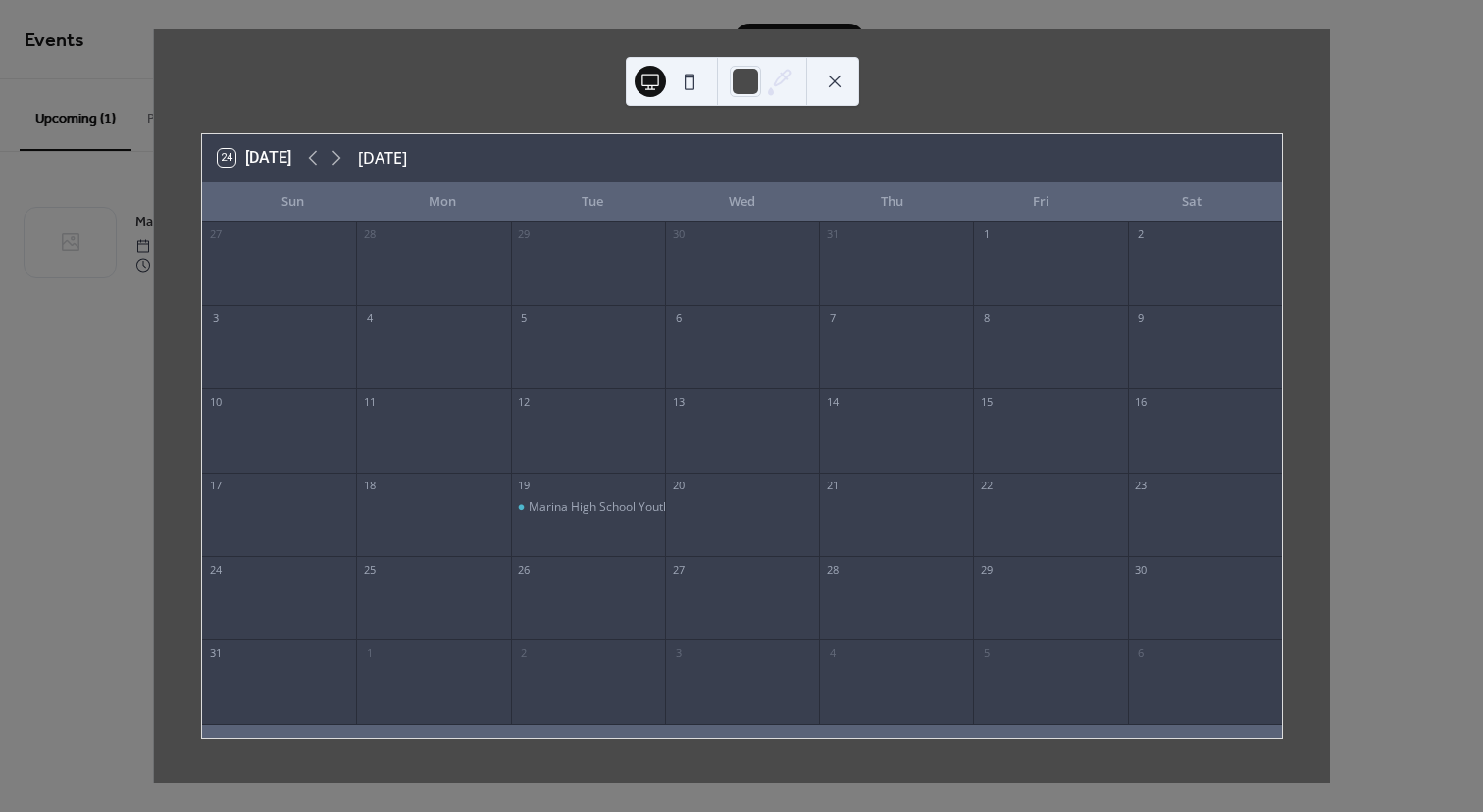 click on "24 Today August 2025 Sun Mon Tue Wed Thu Fri Sat 27 28 29 30 31 1 2 3 4 5 6 7 8 9 10 11 12 13 14 15 16 17 18 19 Marina High School Youth Soccer Camp 20 21 22 23 24 25 26 27 28 29 30 31 1 2 3 4 5 6" at bounding box center [742, 406] 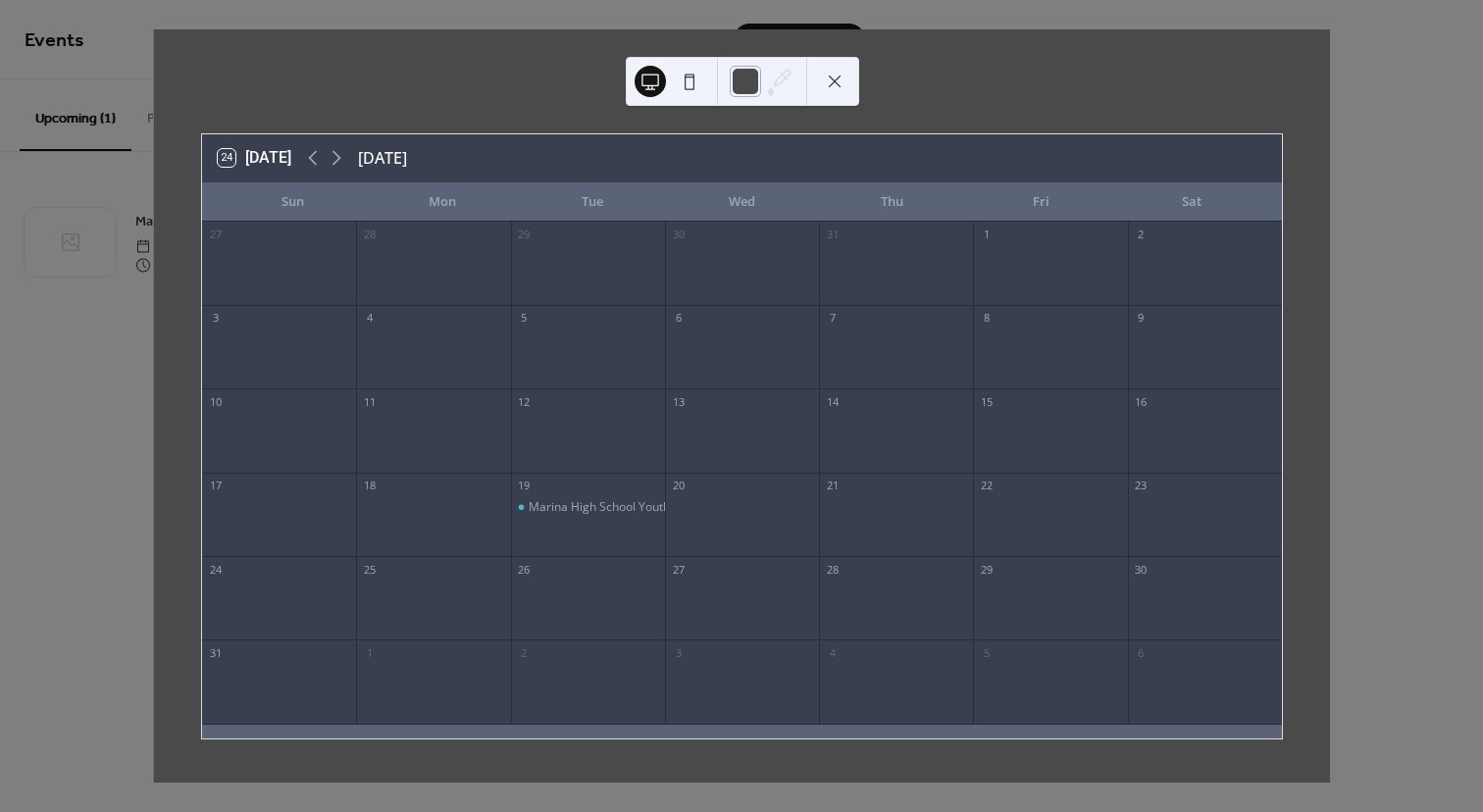 click at bounding box center [745, 81] 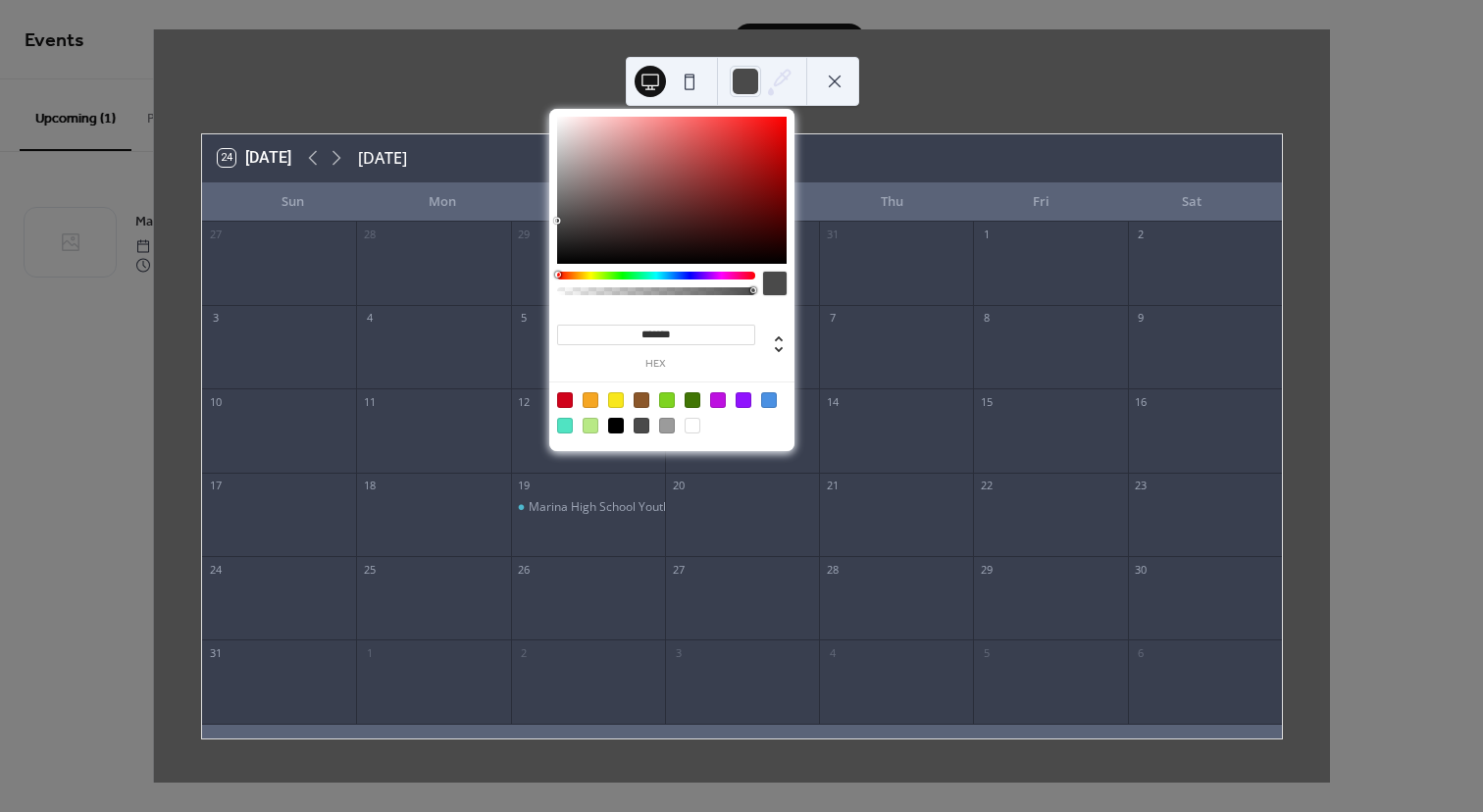click at bounding box center [667, 426] 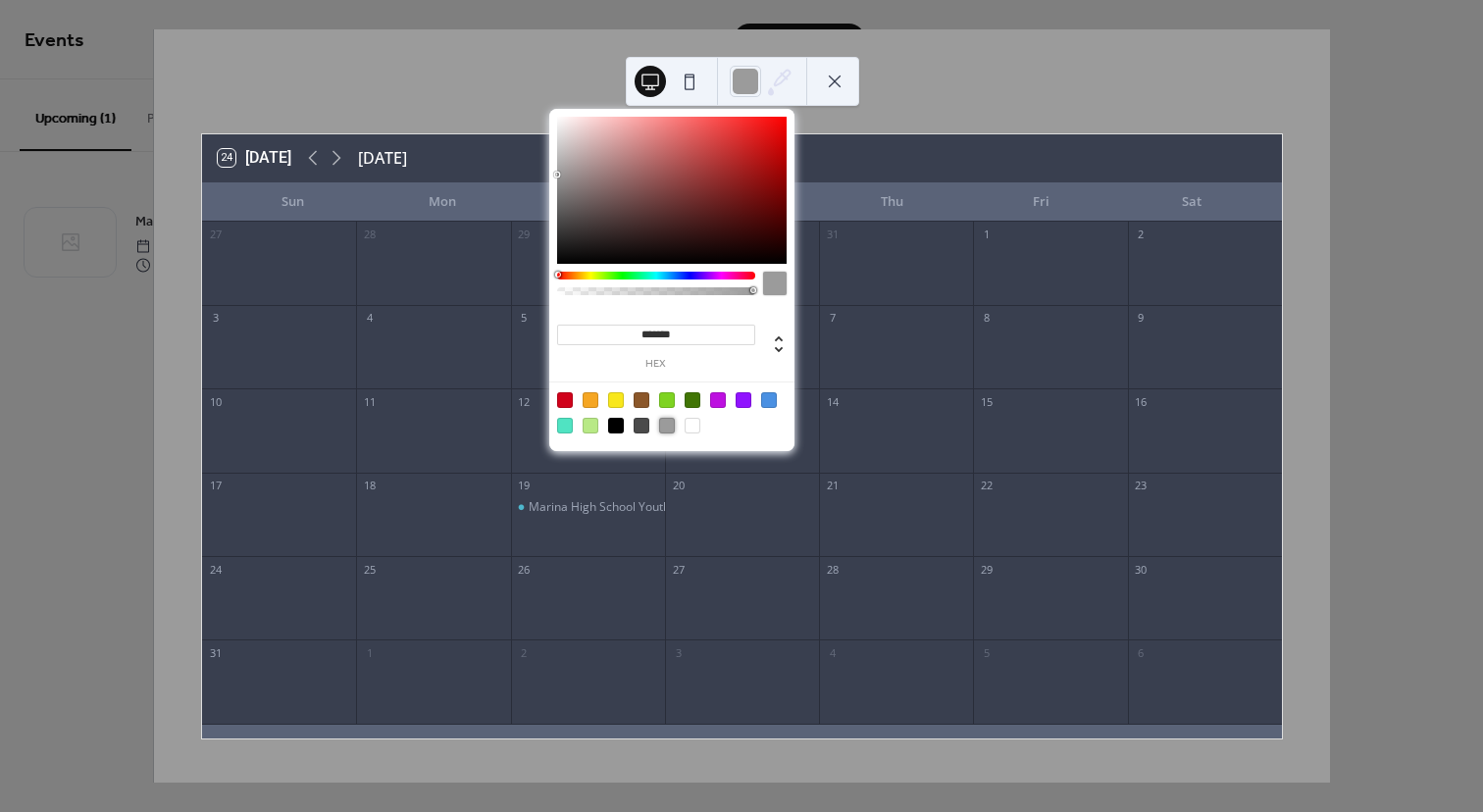 click at bounding box center [641, 426] 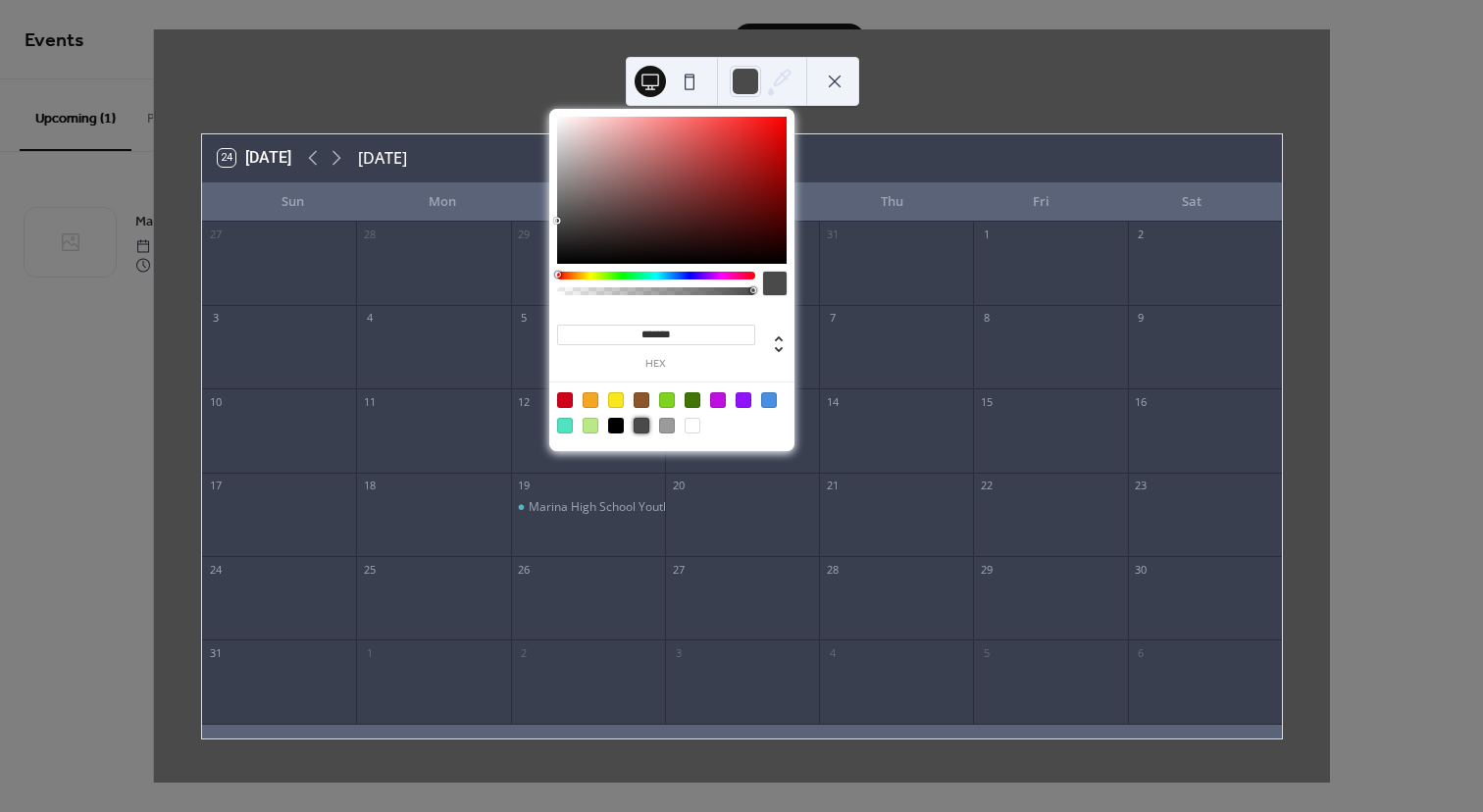click at bounding box center [835, 81] 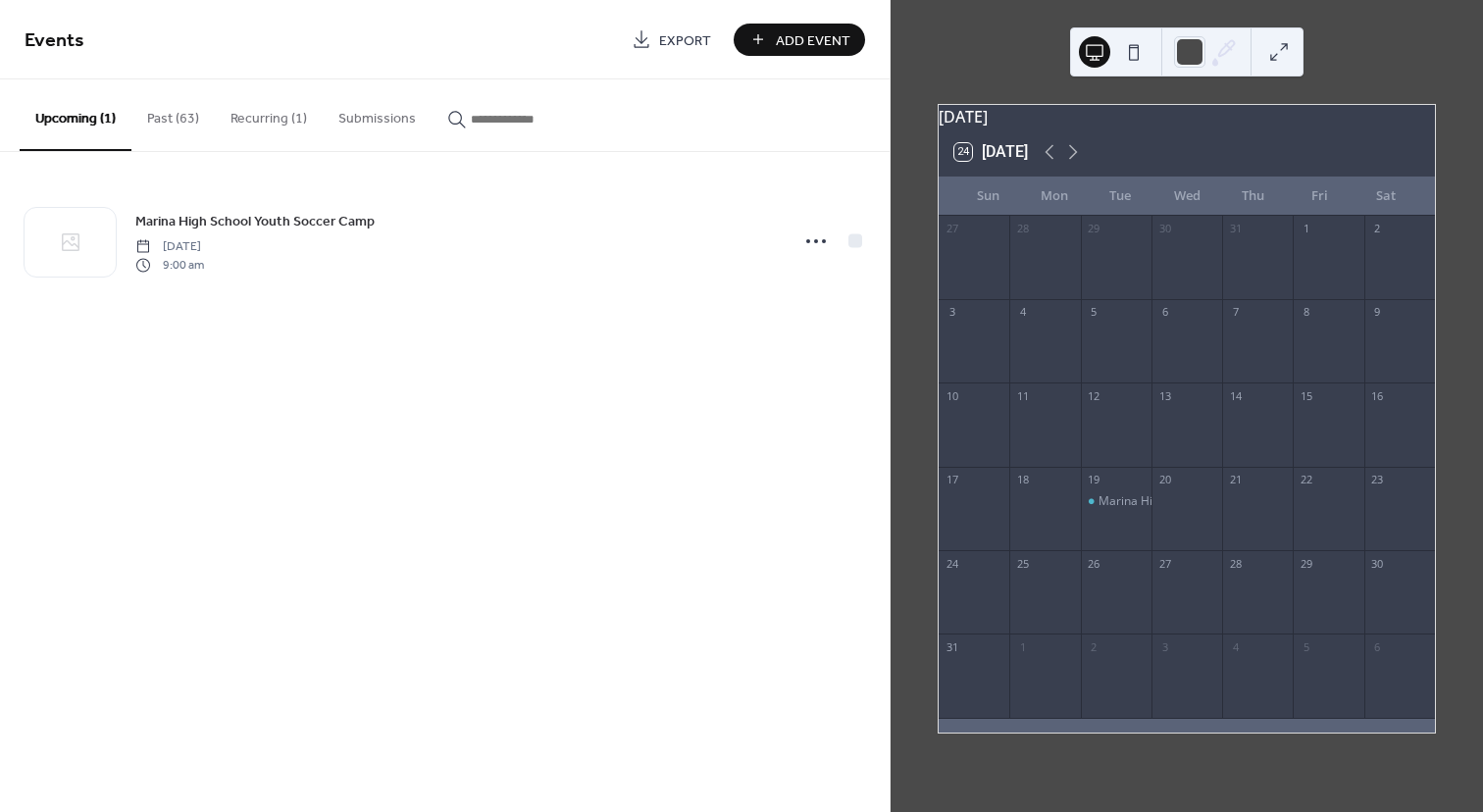 click at bounding box center (1279, 52) 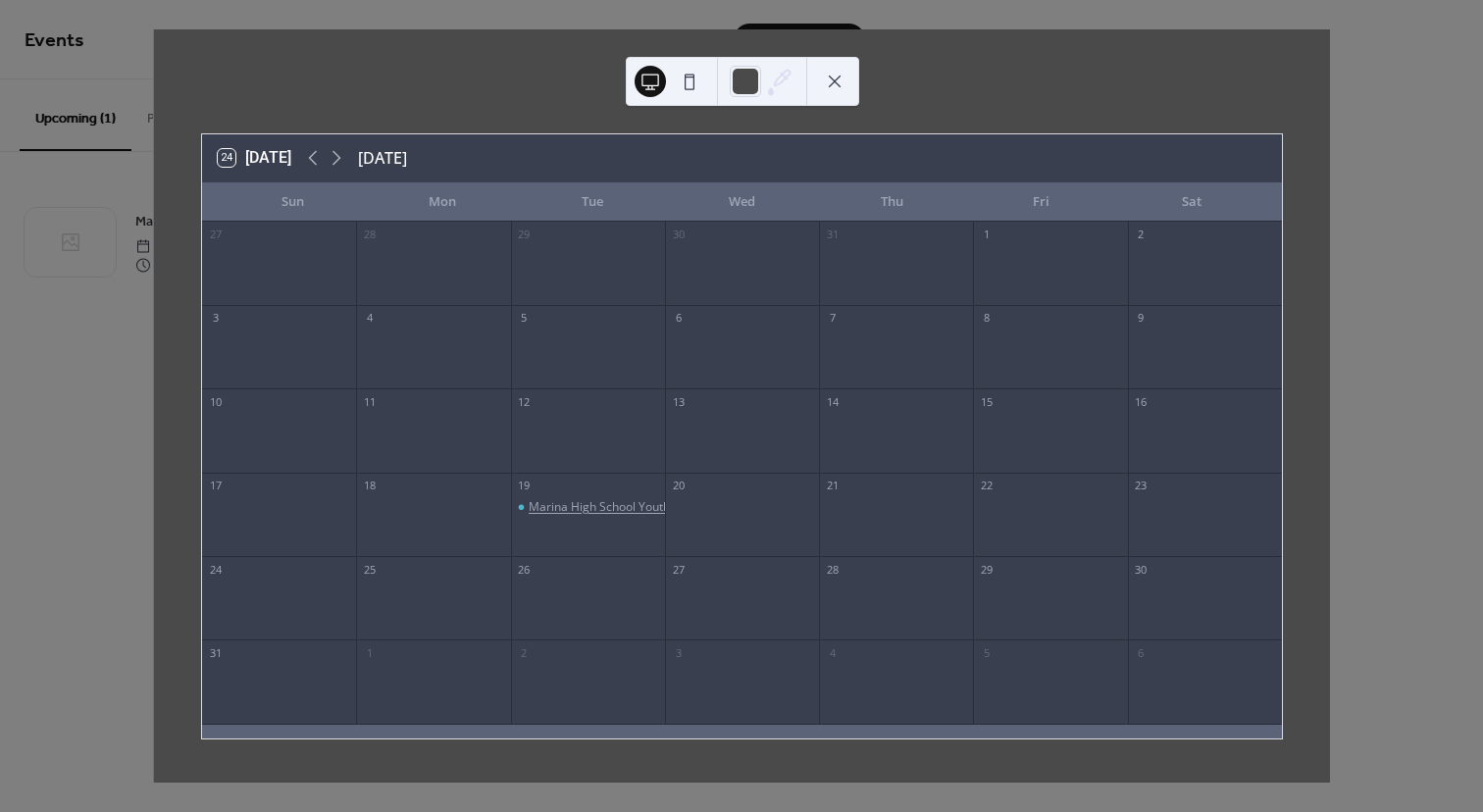 click on "Marina High School Youth Soccer Camp" at bounding box center (637, 507) 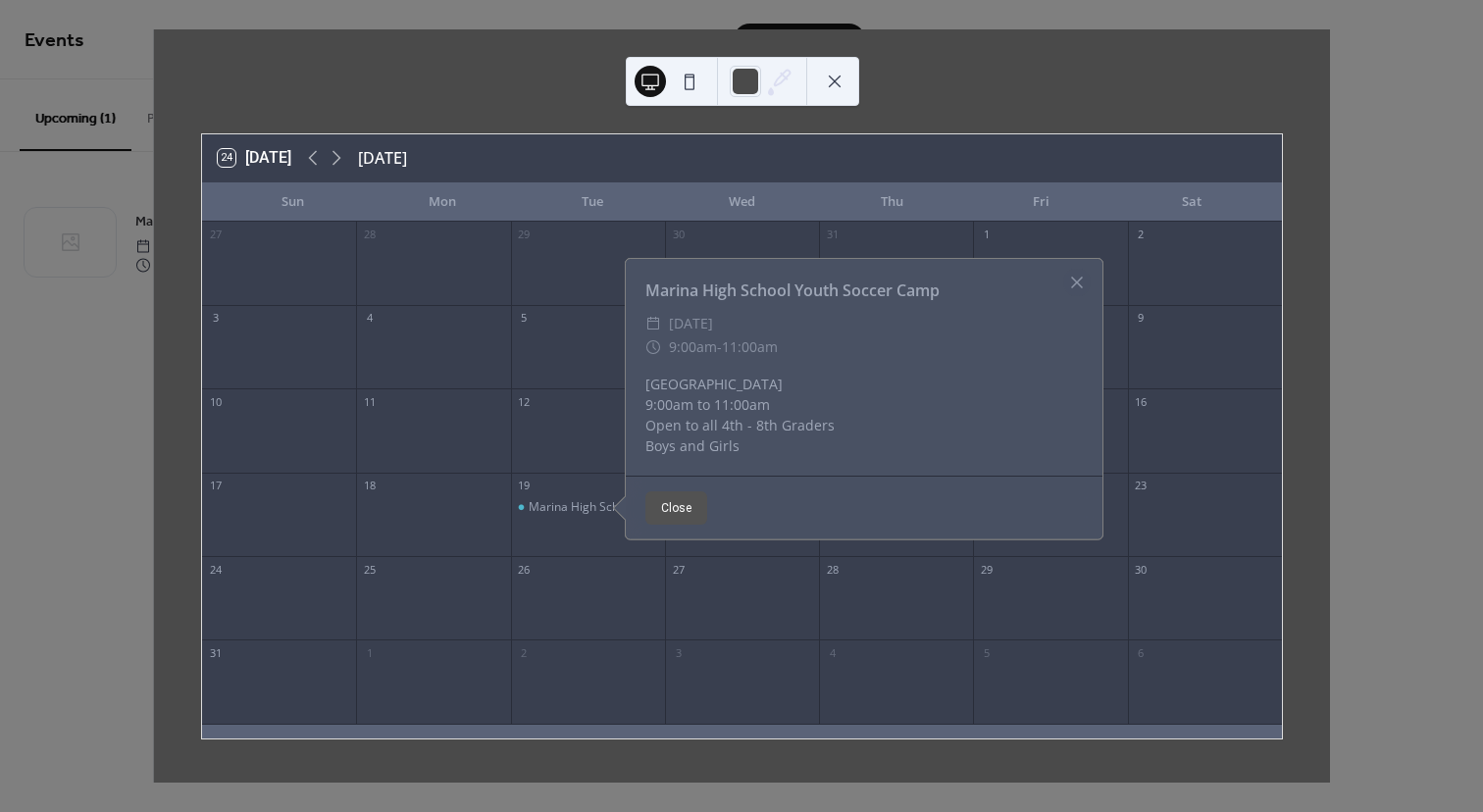 click on "24 Today August 2025 Sun Mon Tue Wed Thu Fri Sat 27 28 29 30 31 1 2 3 4 5 6 7 8 9 10 11 12 13 14 15 16 17 18 19 Marina High School Youth Soccer Camp 20 21 22 23 24 25 26 27 28 29 30 31 1 2 3 4 5 6 Marina High School Youth Soccer Camp ​ Tuesday, August 19, 2025 ​ 9:00am - 11:00am Marina Turf Field 9:00am to 11:00am Open to all 4th - 8th Graders Boys and Girls Close" at bounding box center [742, 406] 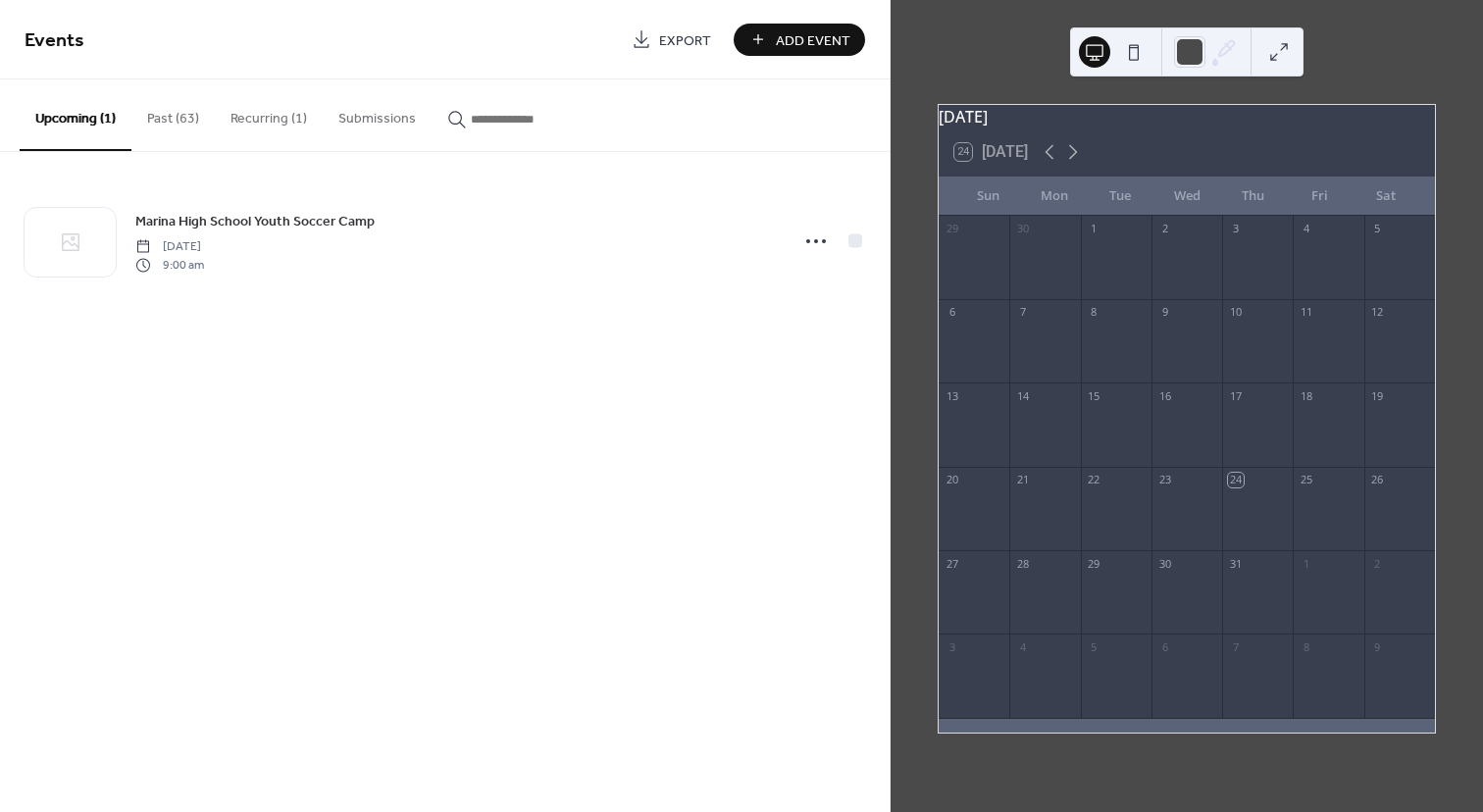 scroll, scrollTop: 0, scrollLeft: 0, axis: both 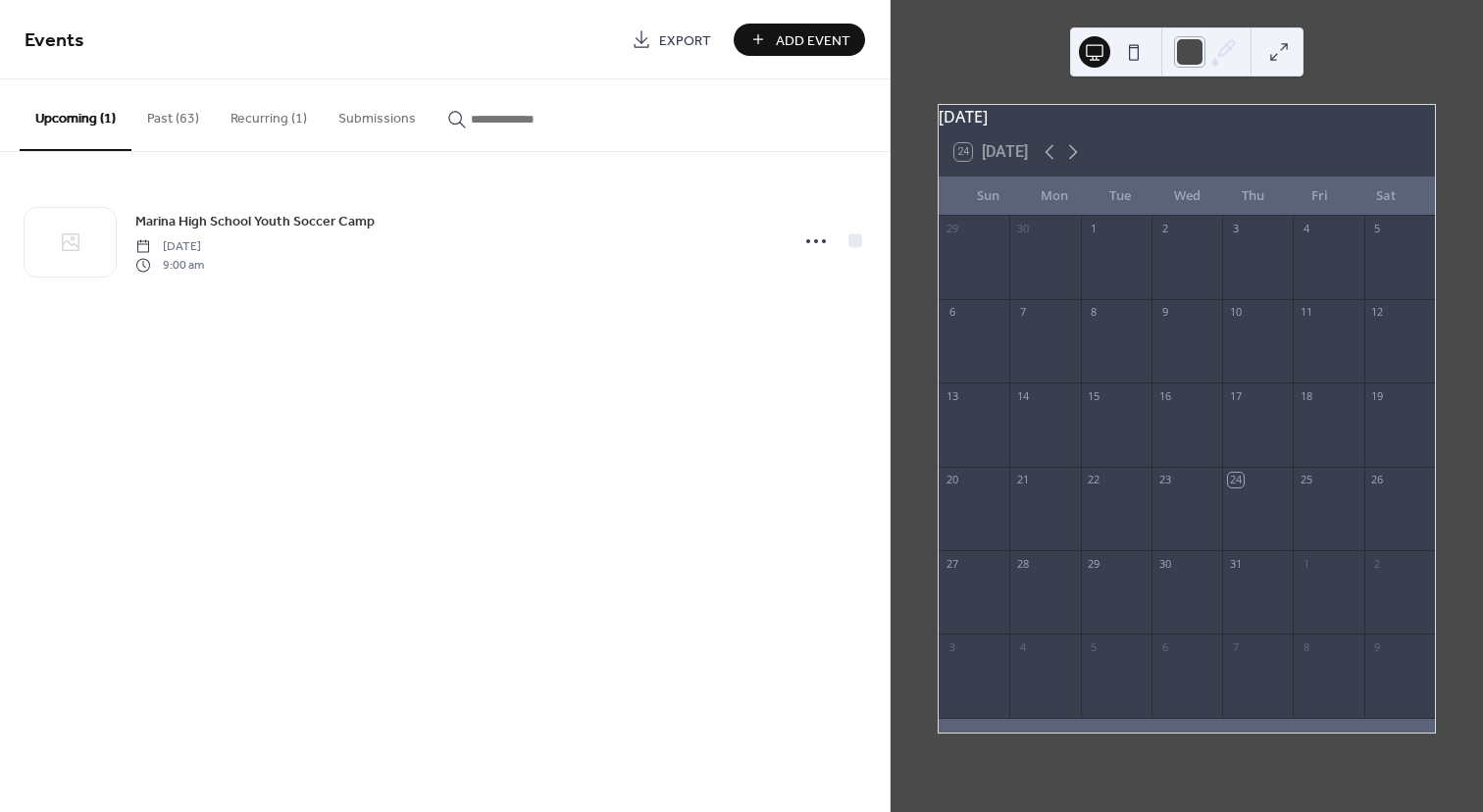 click at bounding box center [1190, 52] 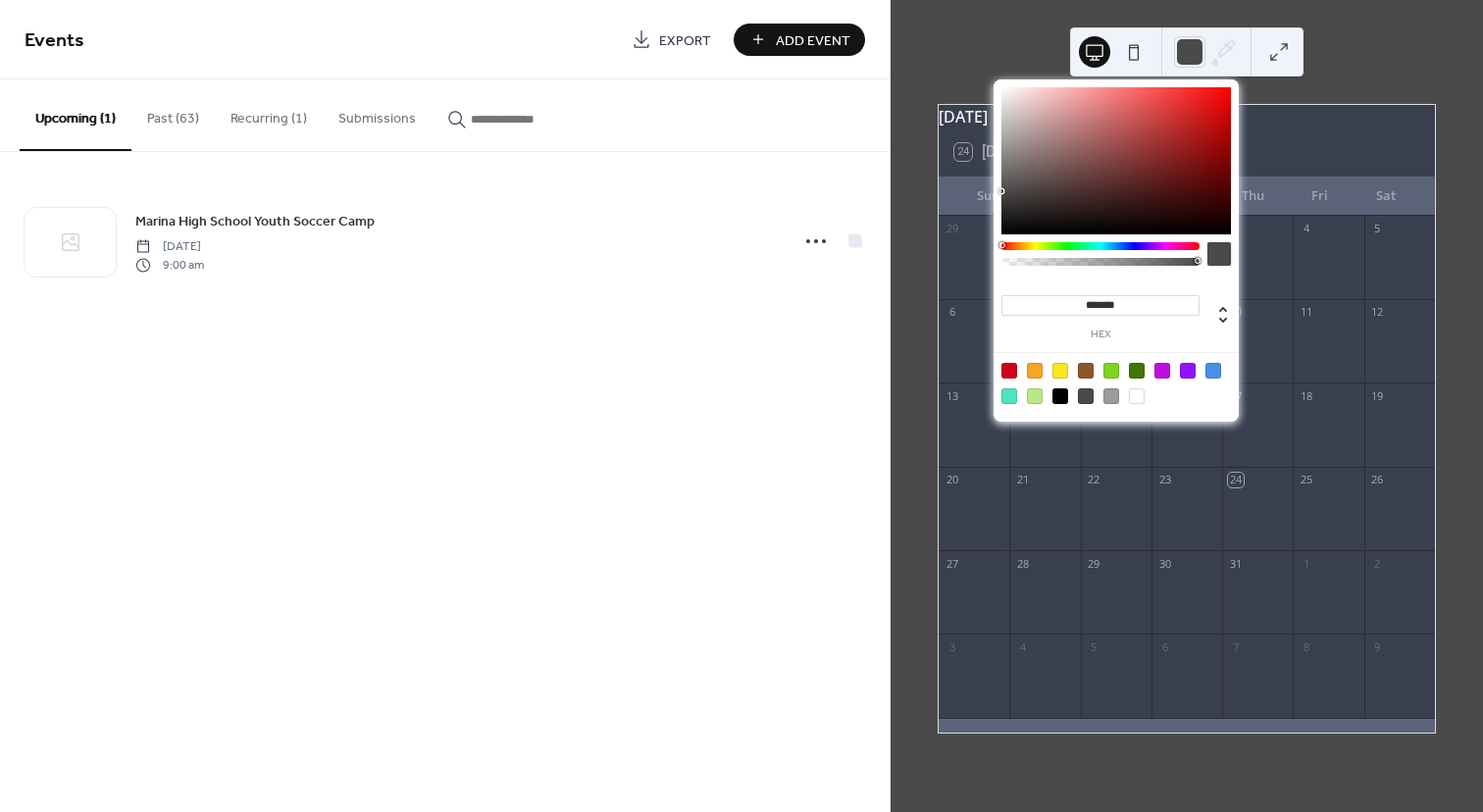 click at bounding box center [1279, 52] 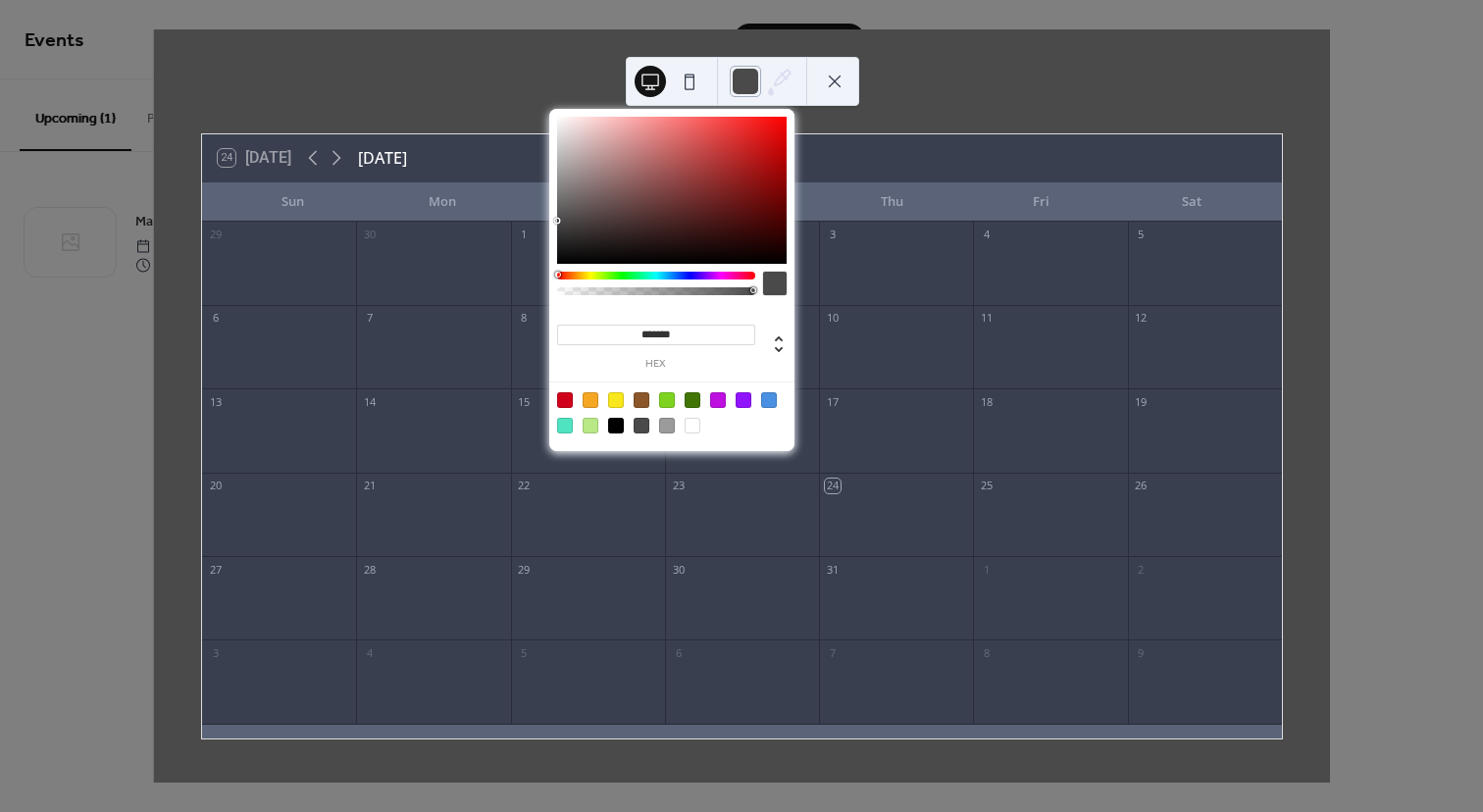 click at bounding box center [745, 81] 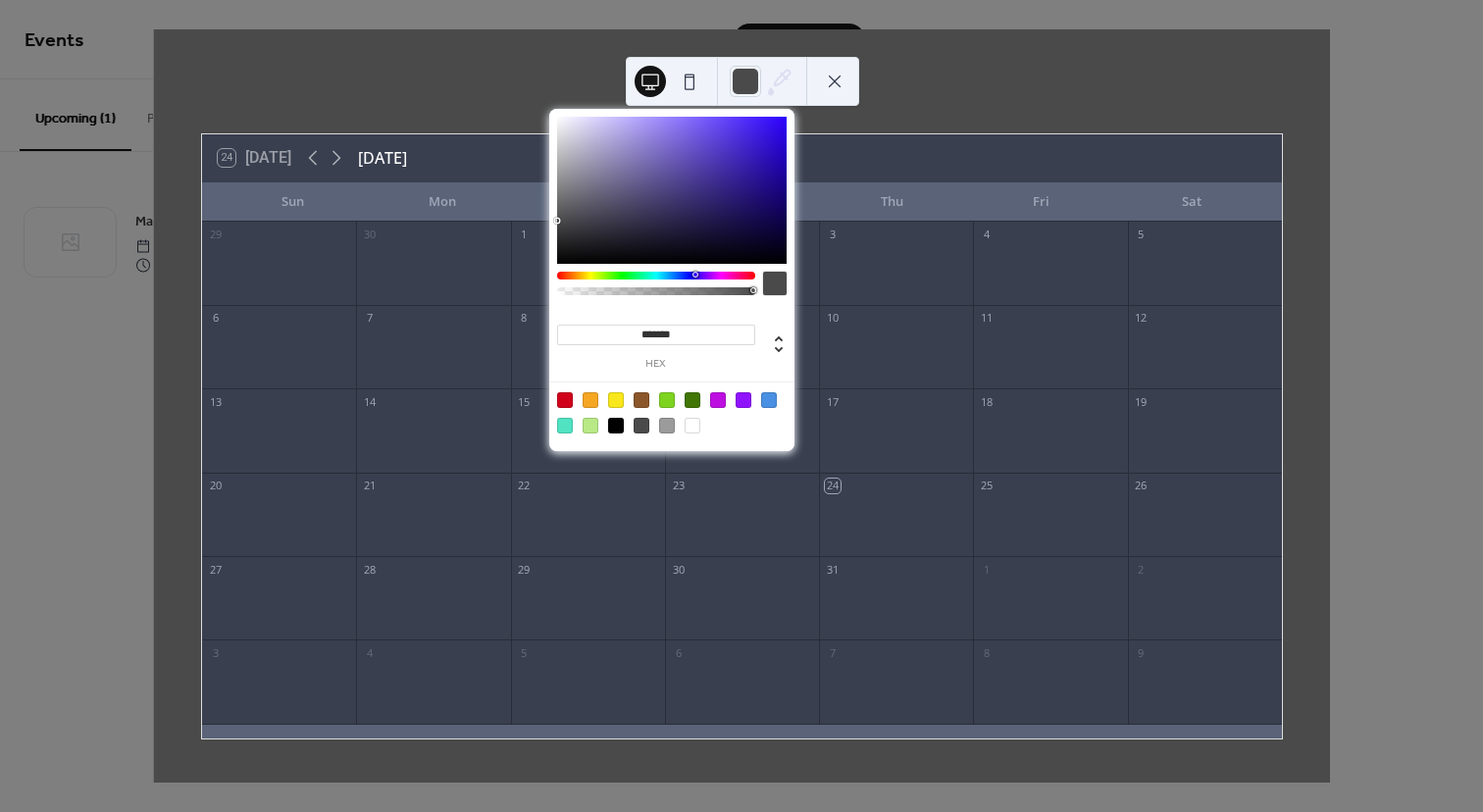 click at bounding box center (656, 276) 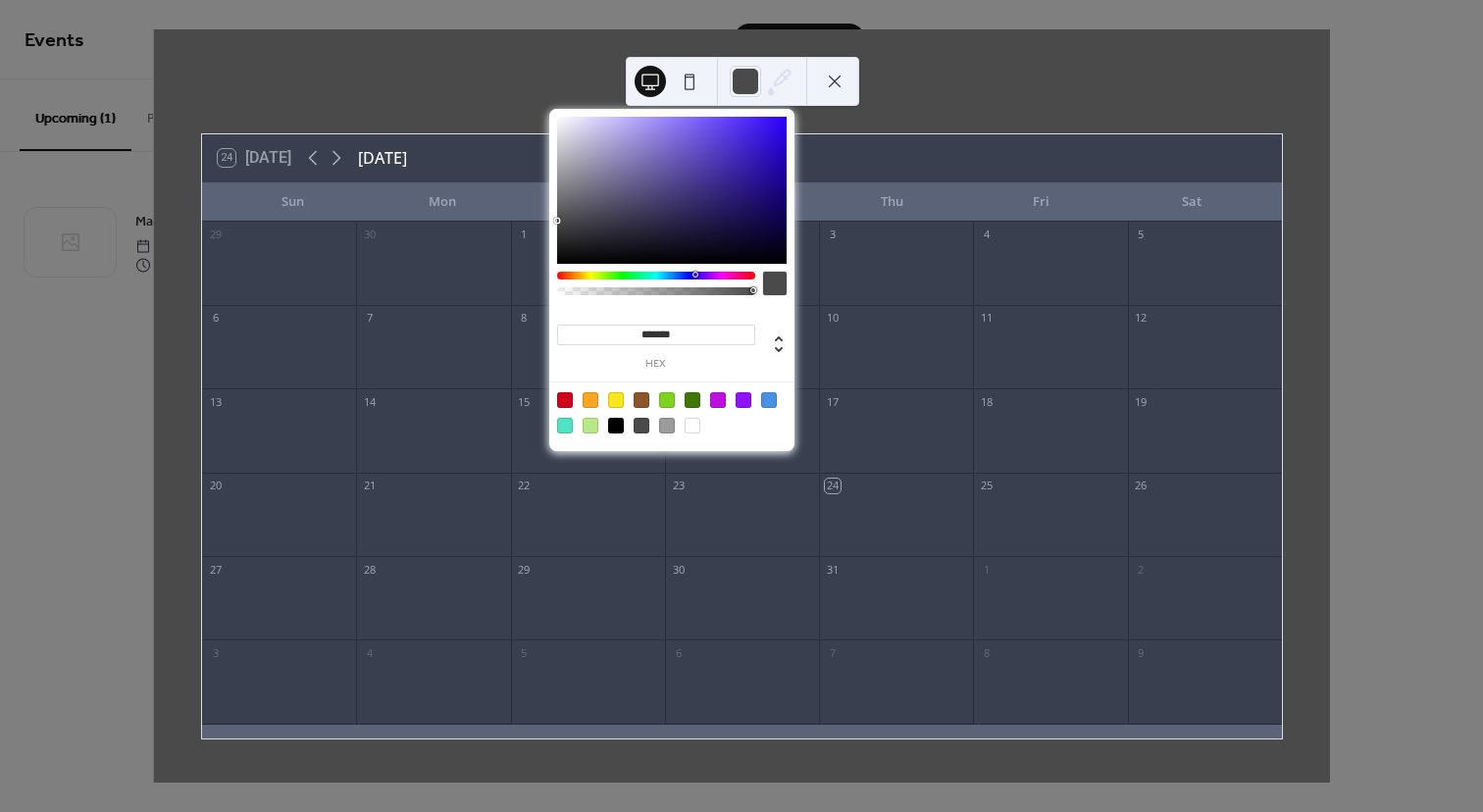 click at bounding box center [692, 426] 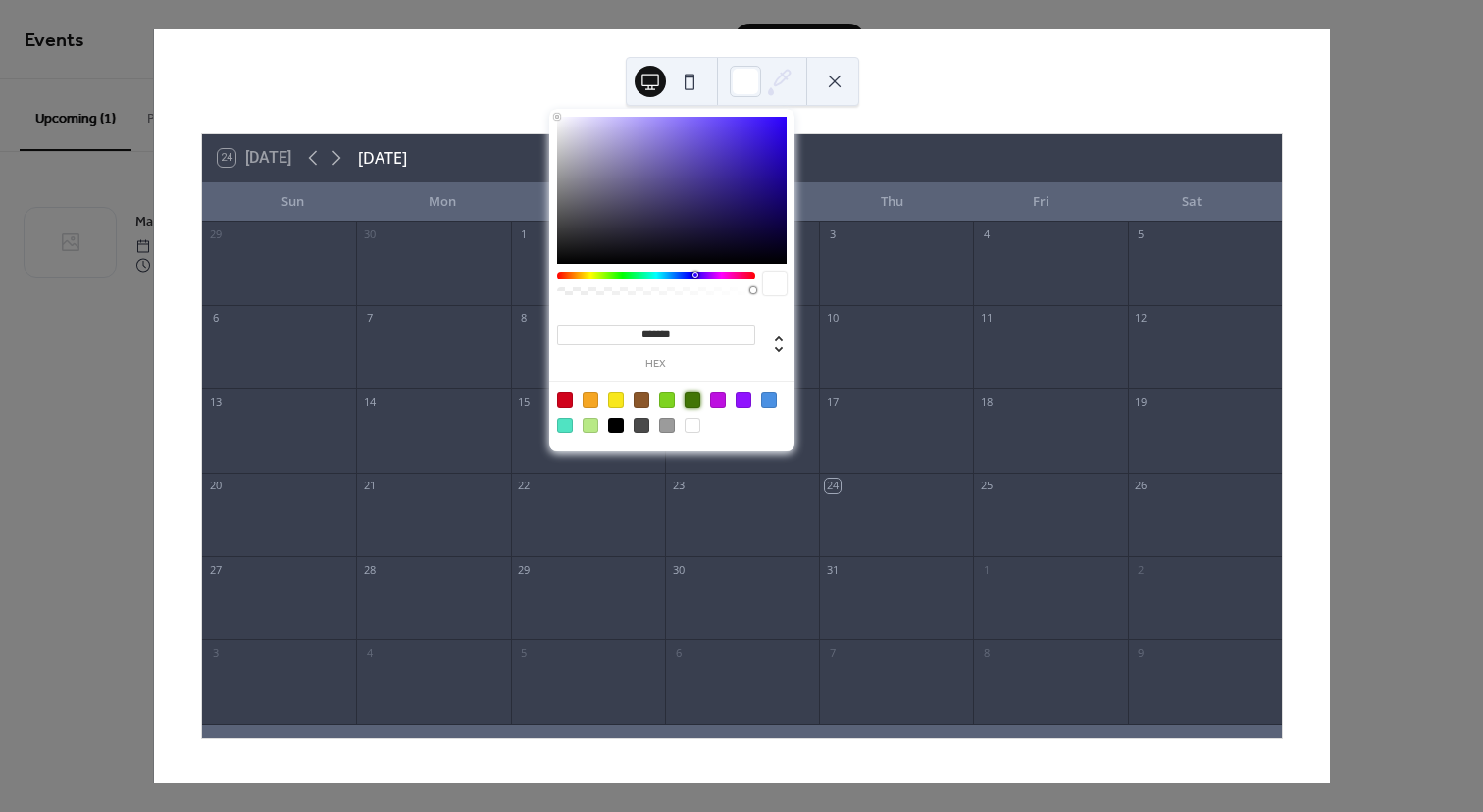 click at bounding box center (692, 400) 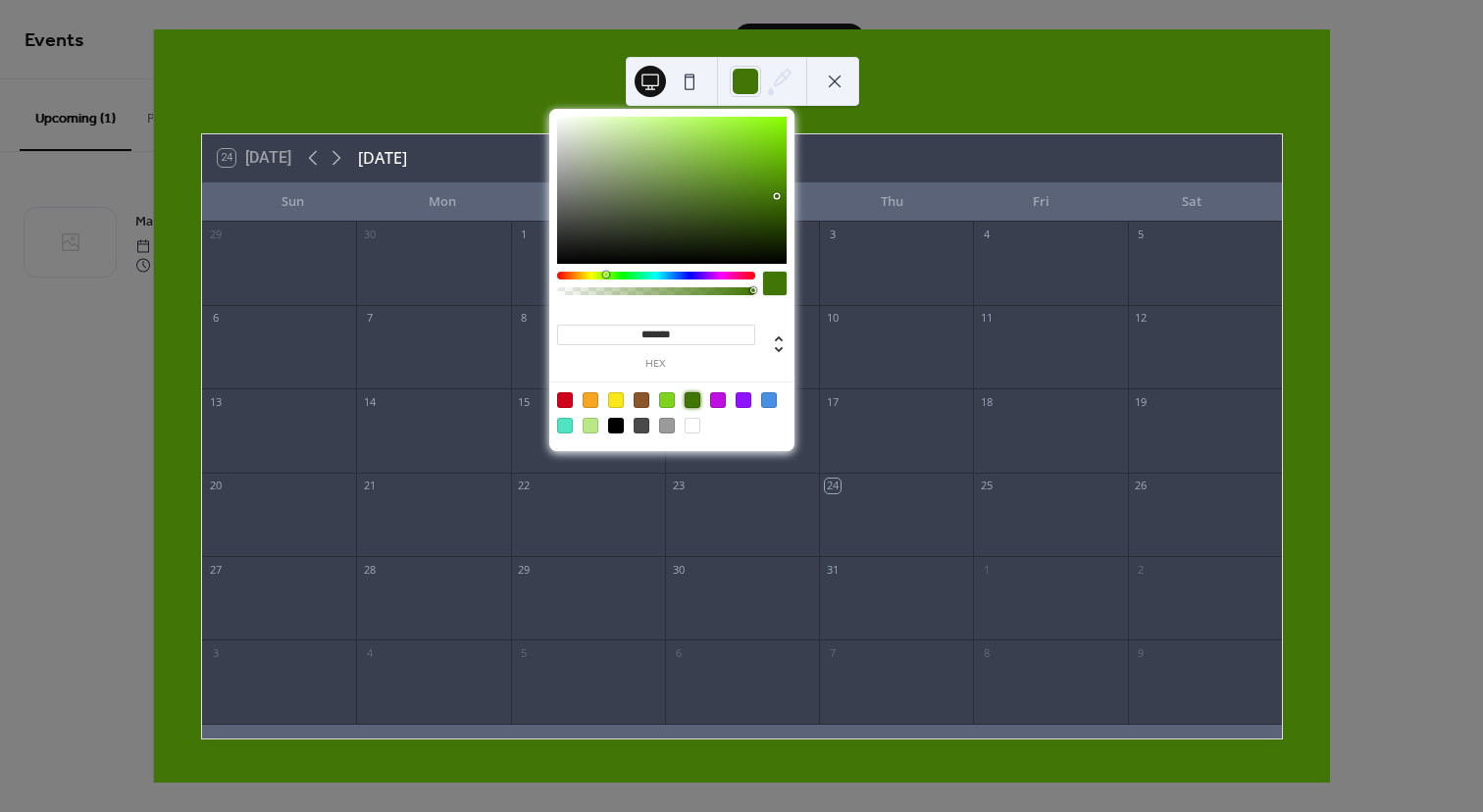 click at bounding box center [743, 400] 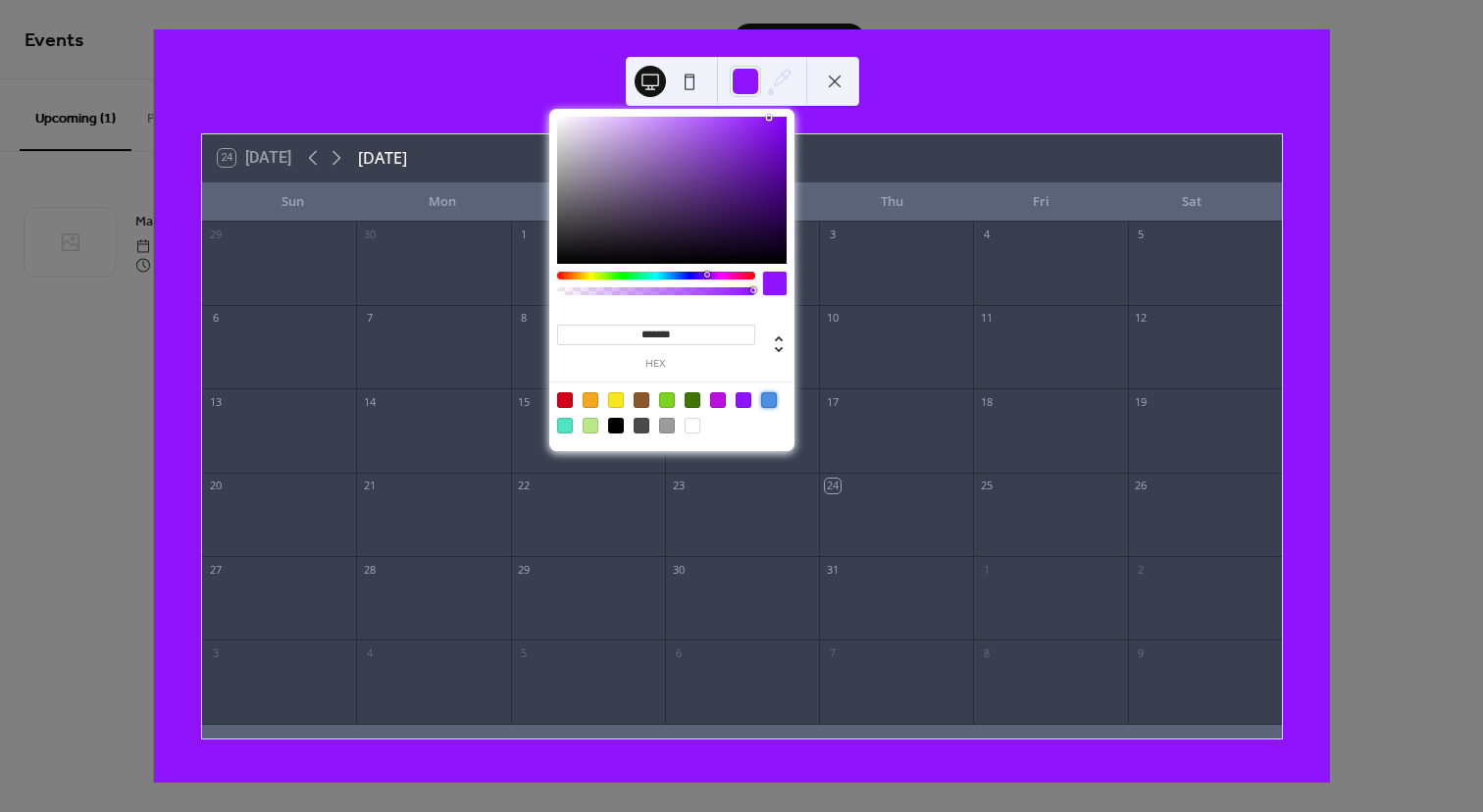 click at bounding box center [769, 400] 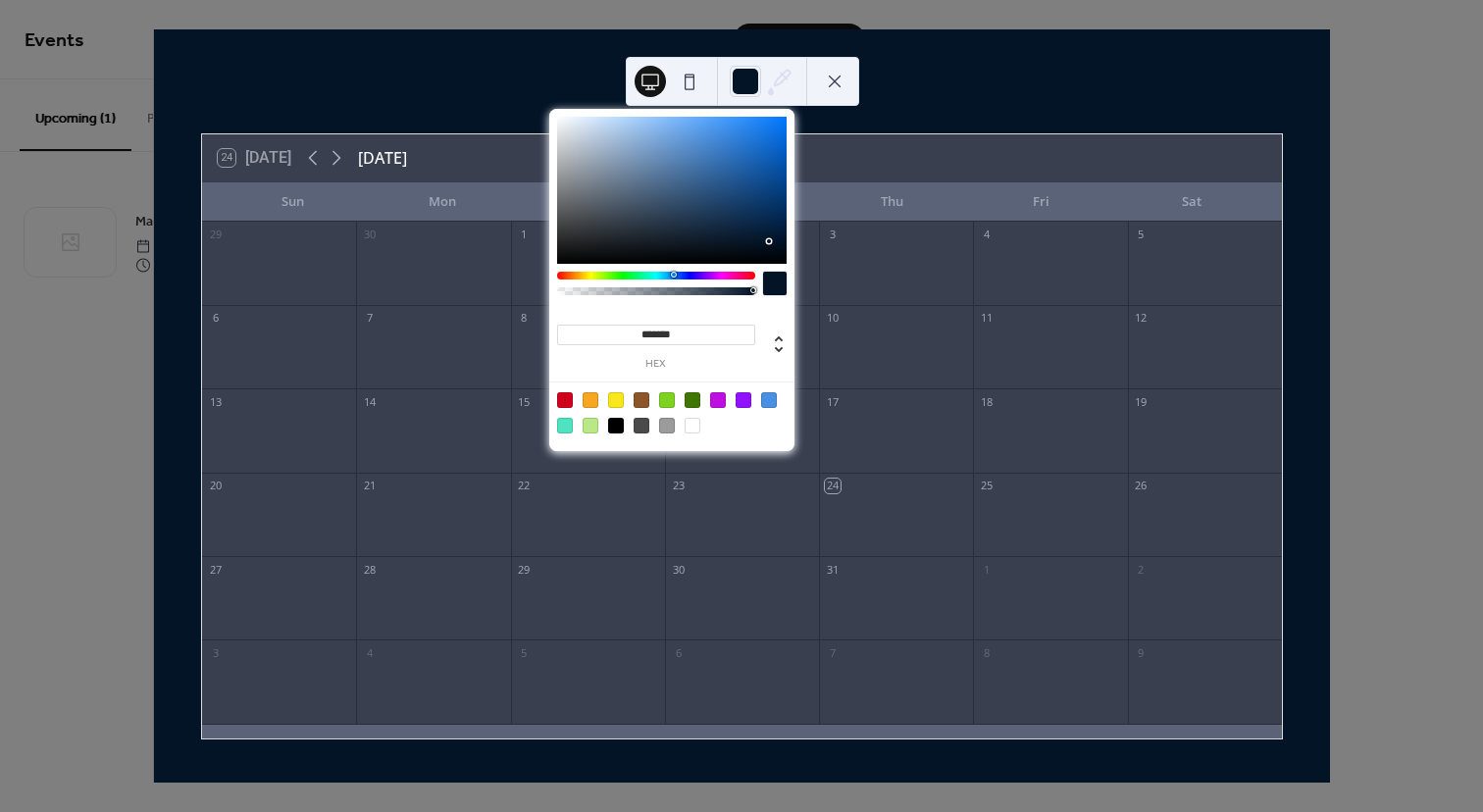 click at bounding box center (672, 190) 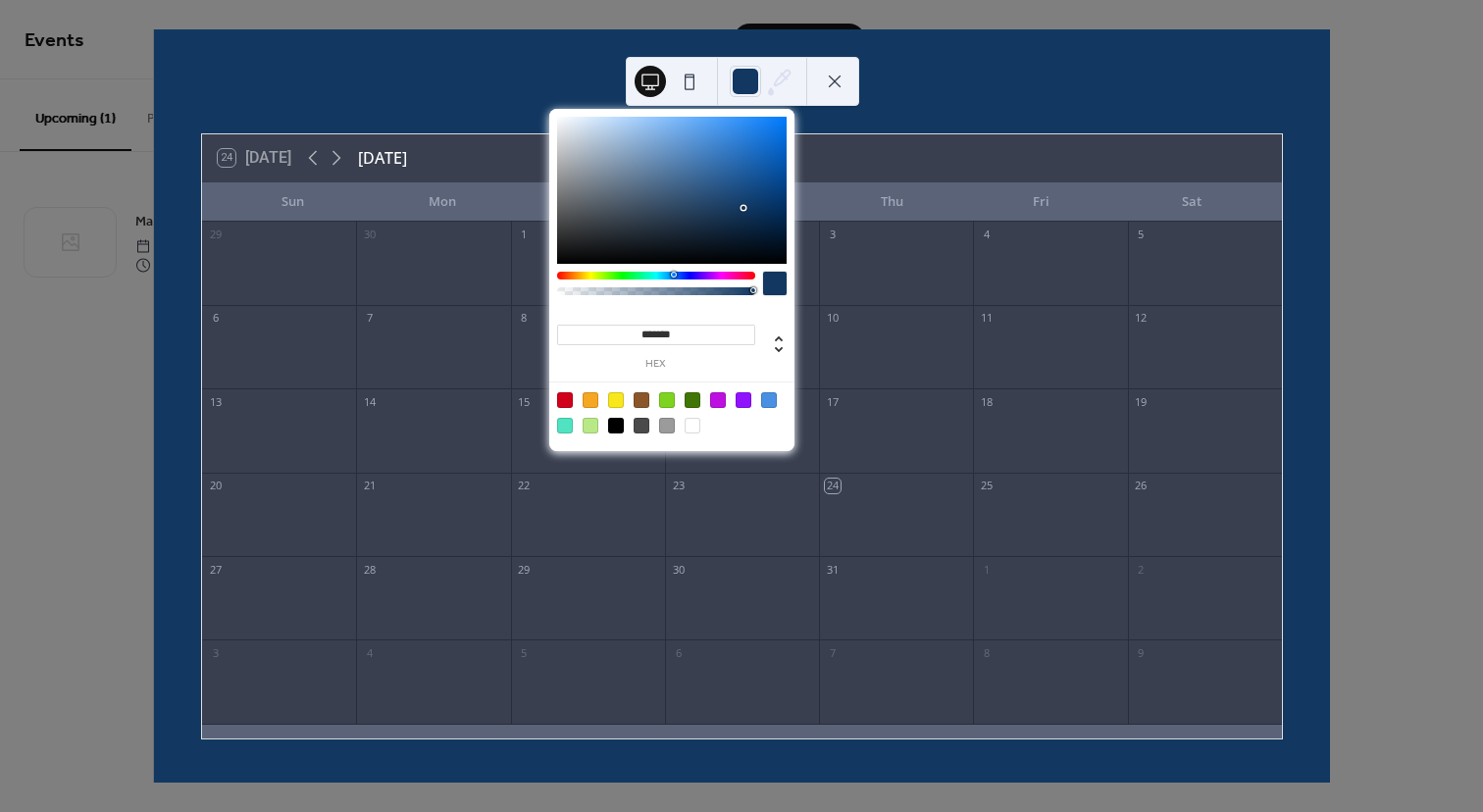 click at bounding box center [672, 190] 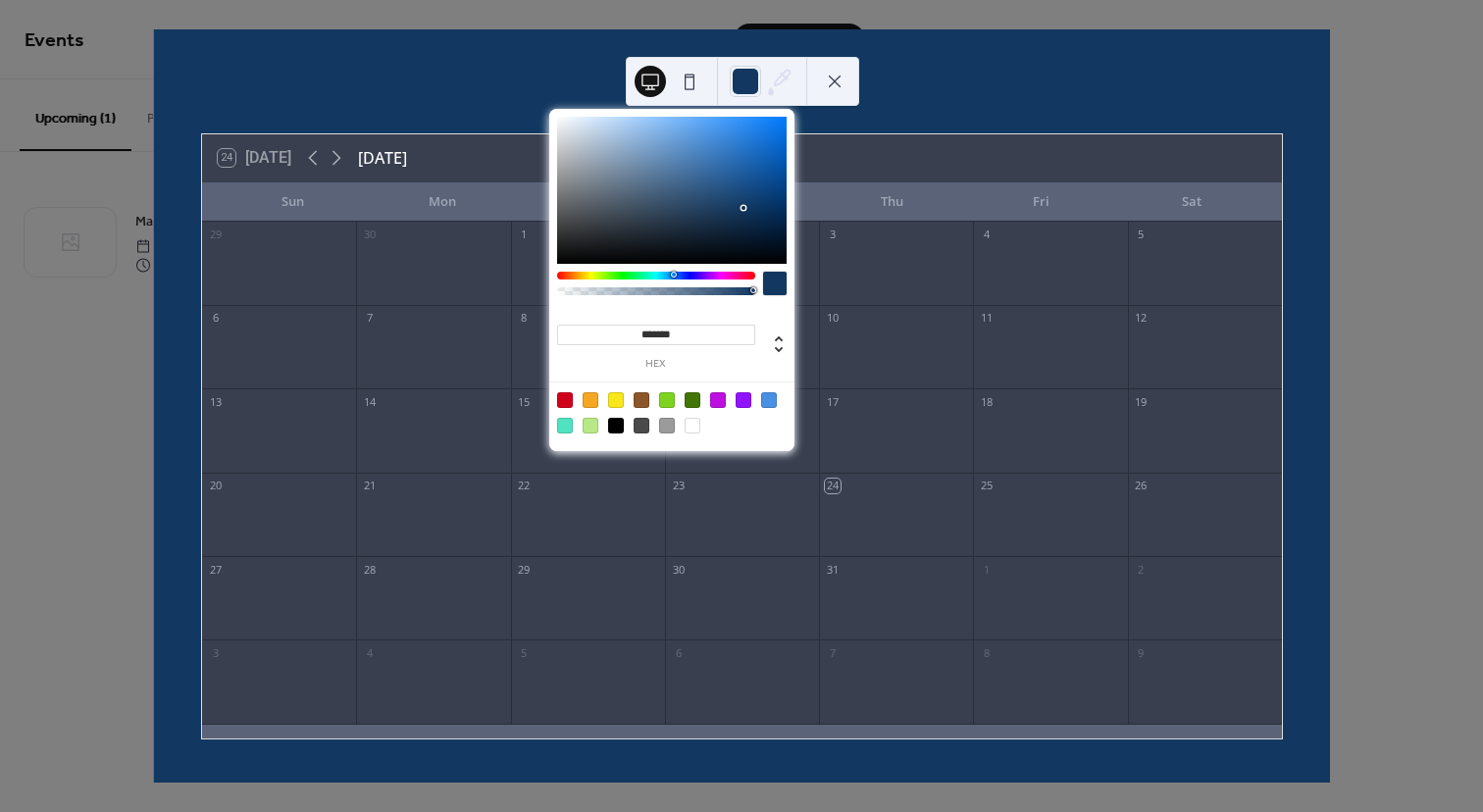 type on "*******" 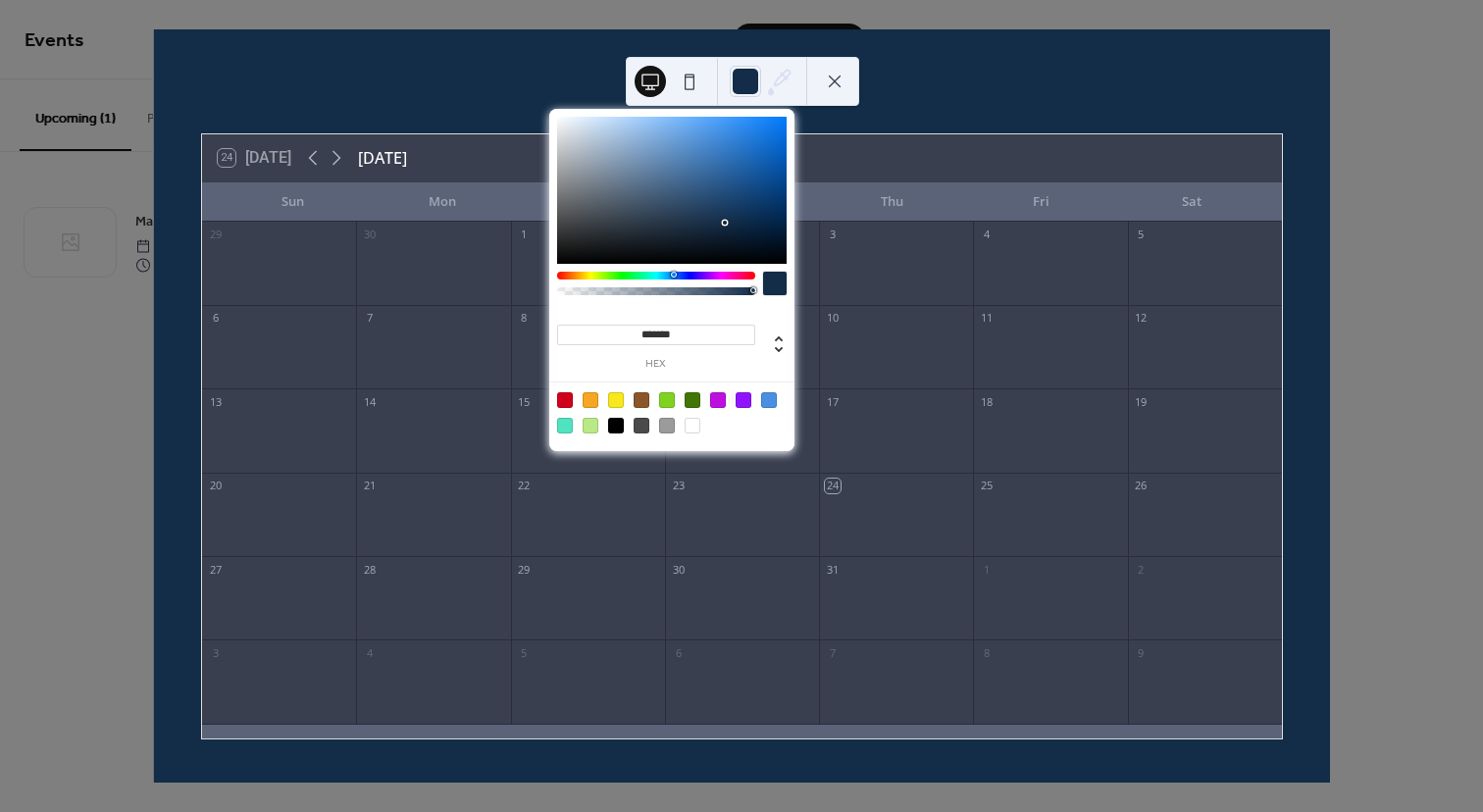 click at bounding box center [835, 81] 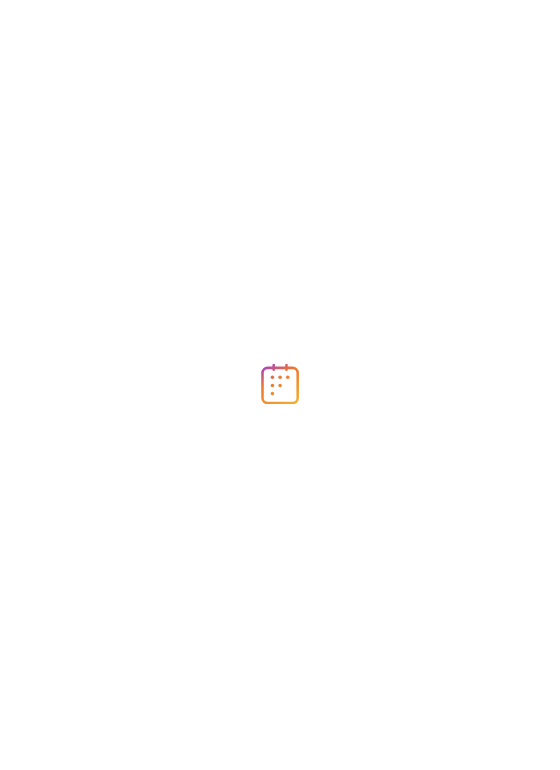 scroll, scrollTop: 0, scrollLeft: 0, axis: both 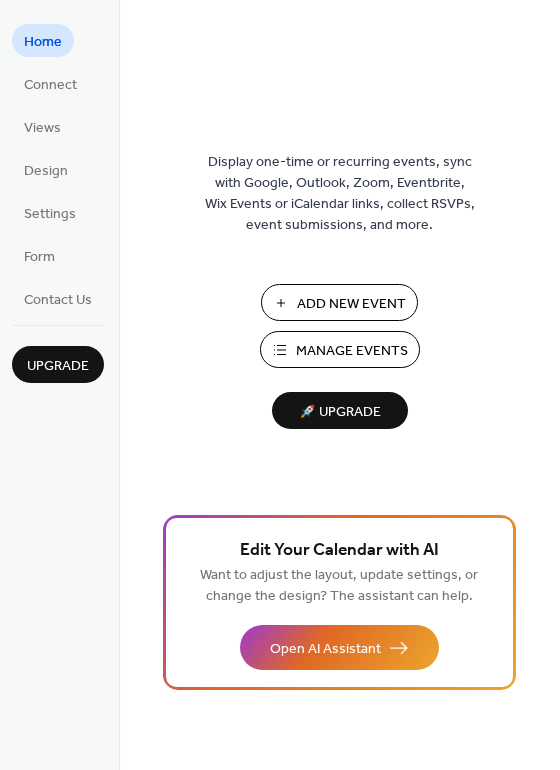click on "Manage Events" at bounding box center [352, 351] 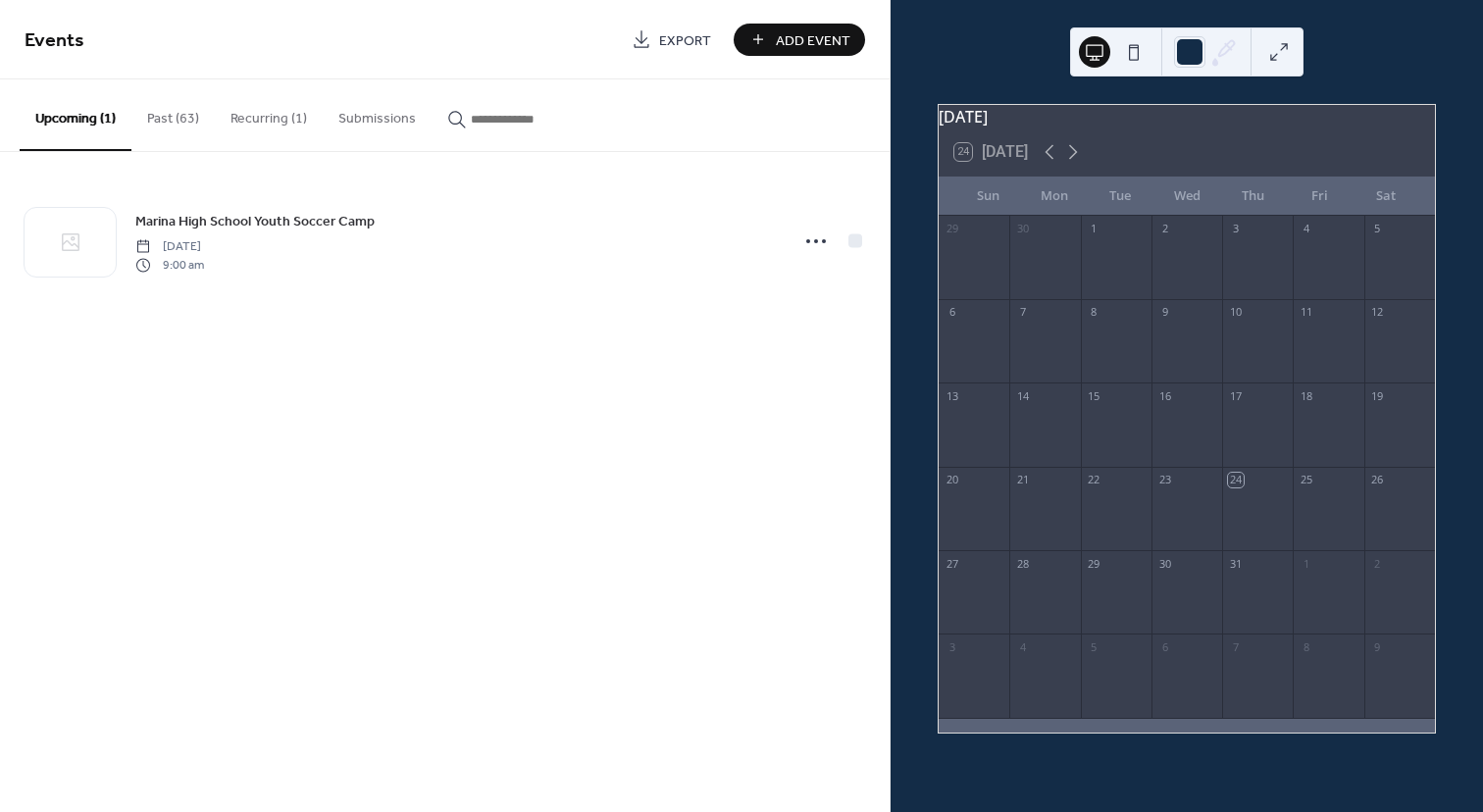 scroll, scrollTop: 0, scrollLeft: 0, axis: both 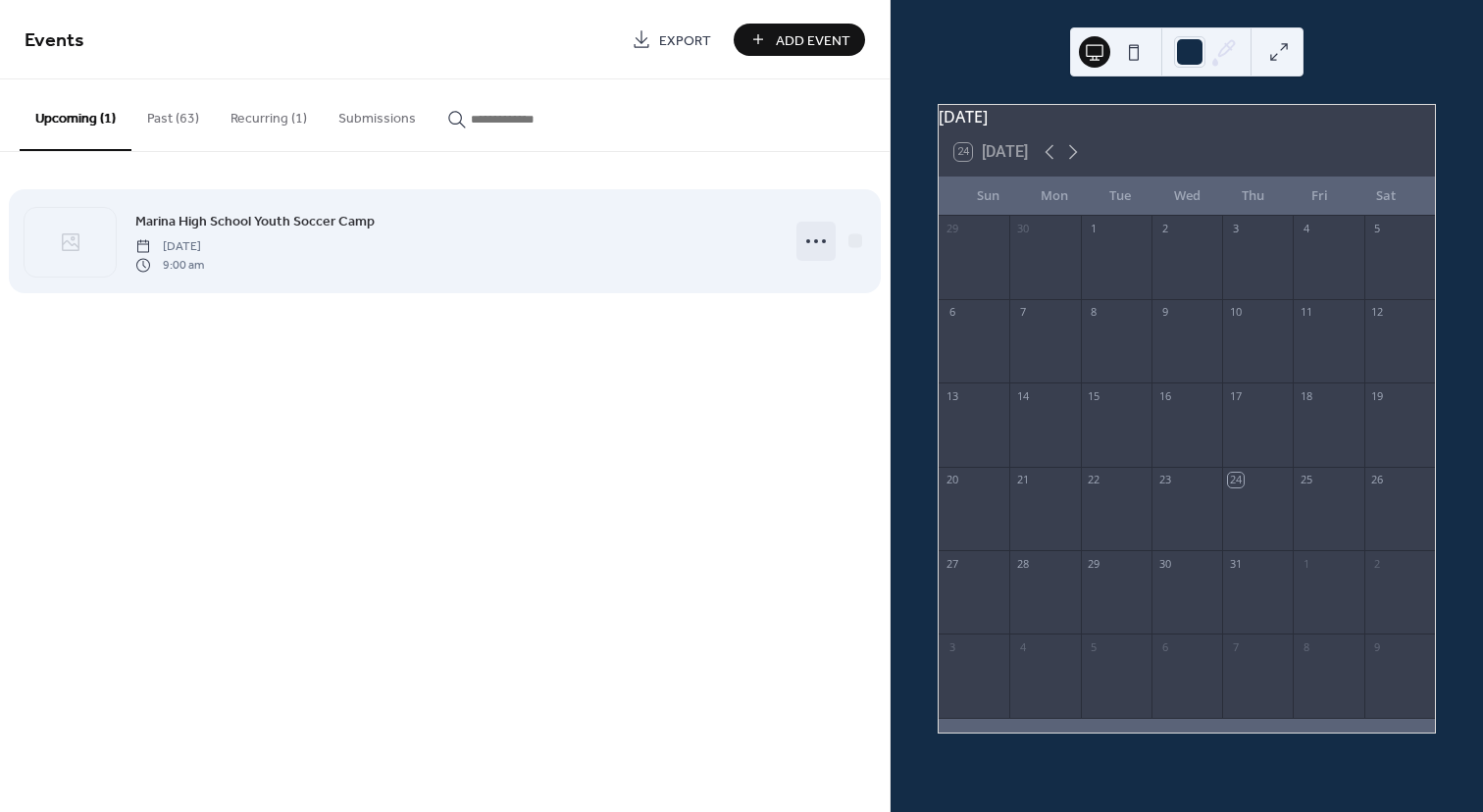 click 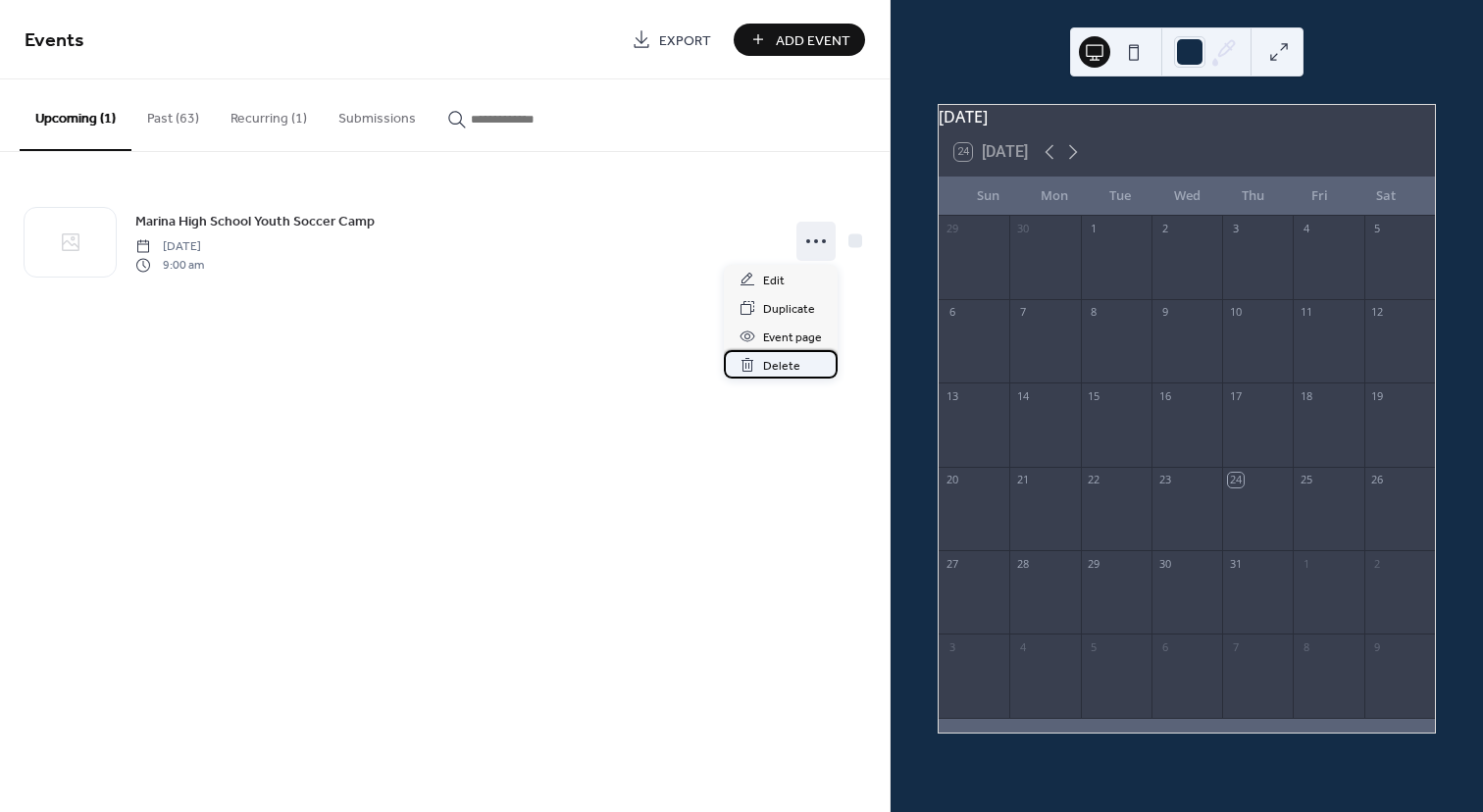 click on "Delete" at bounding box center [782, 366] 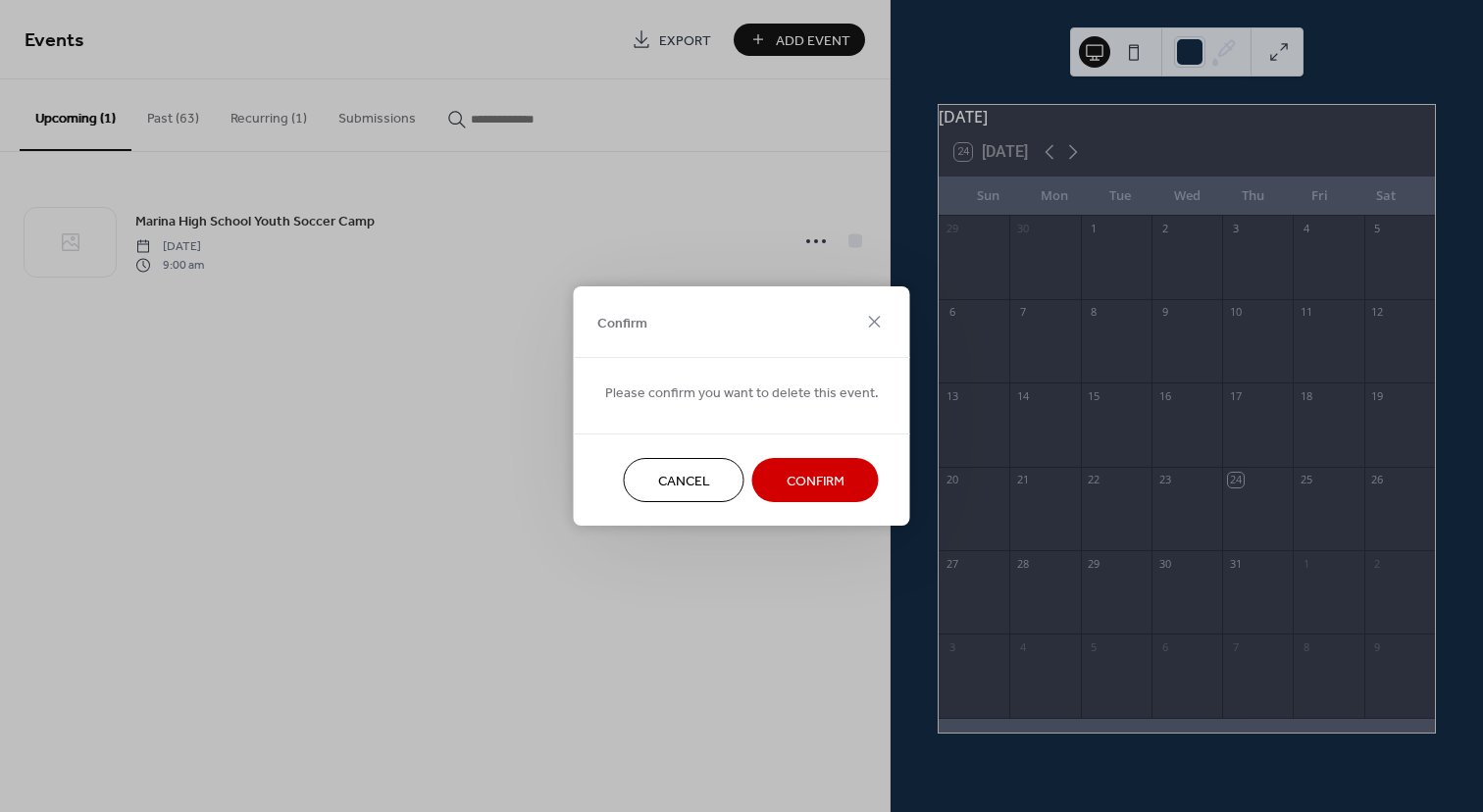click on "Confirm" at bounding box center (815, 482) 